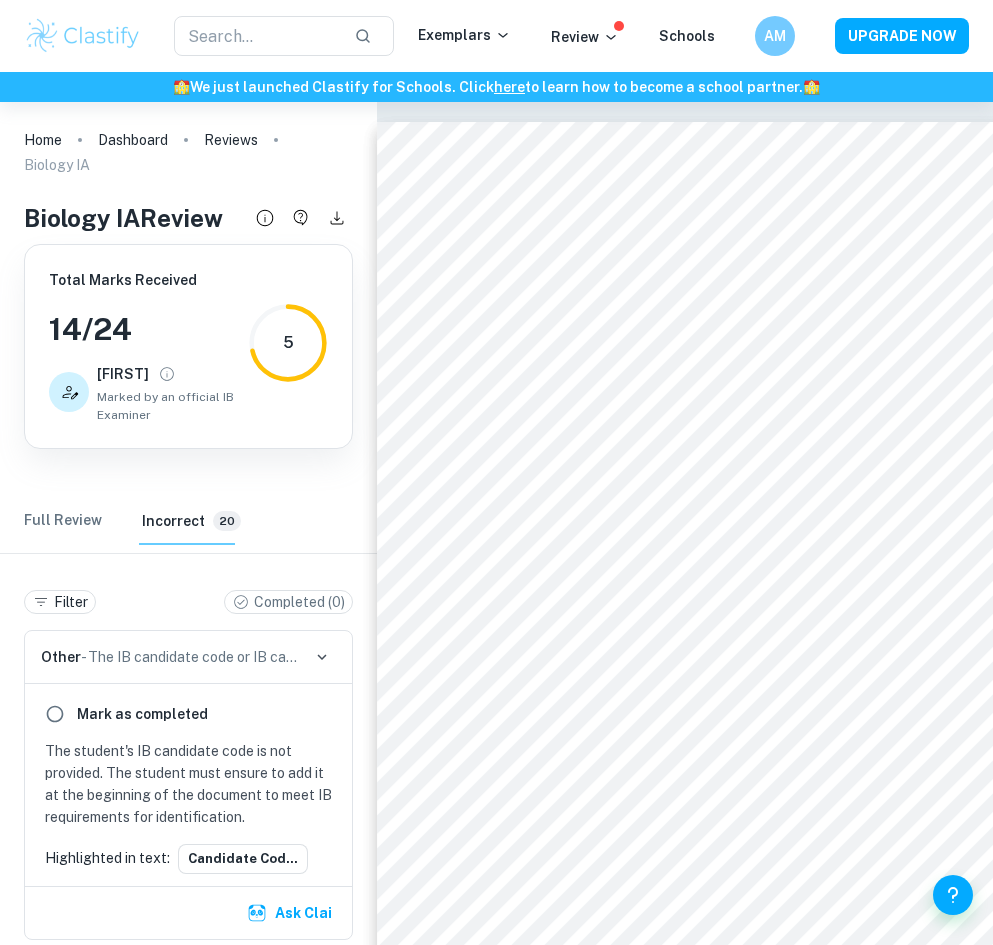 scroll, scrollTop: 18037, scrollLeft: 256, axis: both 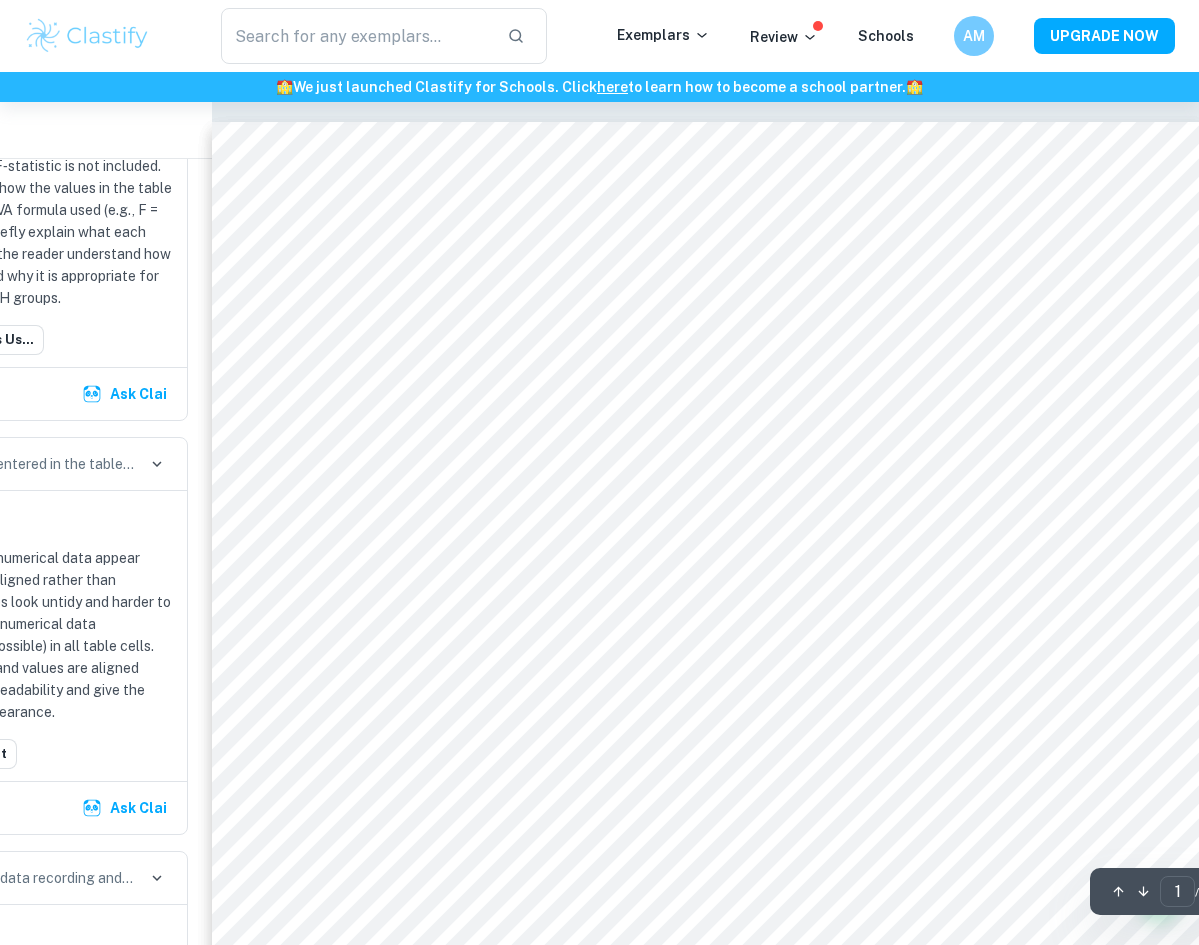 click on "IB Biology Page   1   of   16 The   e ffect   pH   on the   activity of   amylase   in starch breakdown   as determined by   changes in absorbance Candidate code: Word count: Background information An enzyme is a biological catalyst that lowers   activation   energy to speed up the chemical reaction s and is not used up in the reaction.   E nzymes   are   essential   for   metabolism   ( Cleveland Clinic ,   2021) . Amylase is a digestive   enzyme   typically   found   and produced by   the pancreas   and salivary glands. It is important in the   breakdown of   carbohydrates   by breaking   glycosidic   bonds   (National Library of Medicine , 2023).   In this experiment the polysaccharide starch is hydrolysed to disaccharide maltose by amylase.   ( Encyclopaedia Britannica ,   2025) . Enzymes require certain conditions for optimal activity including temperature, pH, enzyme concentration, substrate concentration   and the   presence of inhibitors ( Monash Education ,   n.d. ). In     environment’s     ( ," at bounding box center [712, 829] 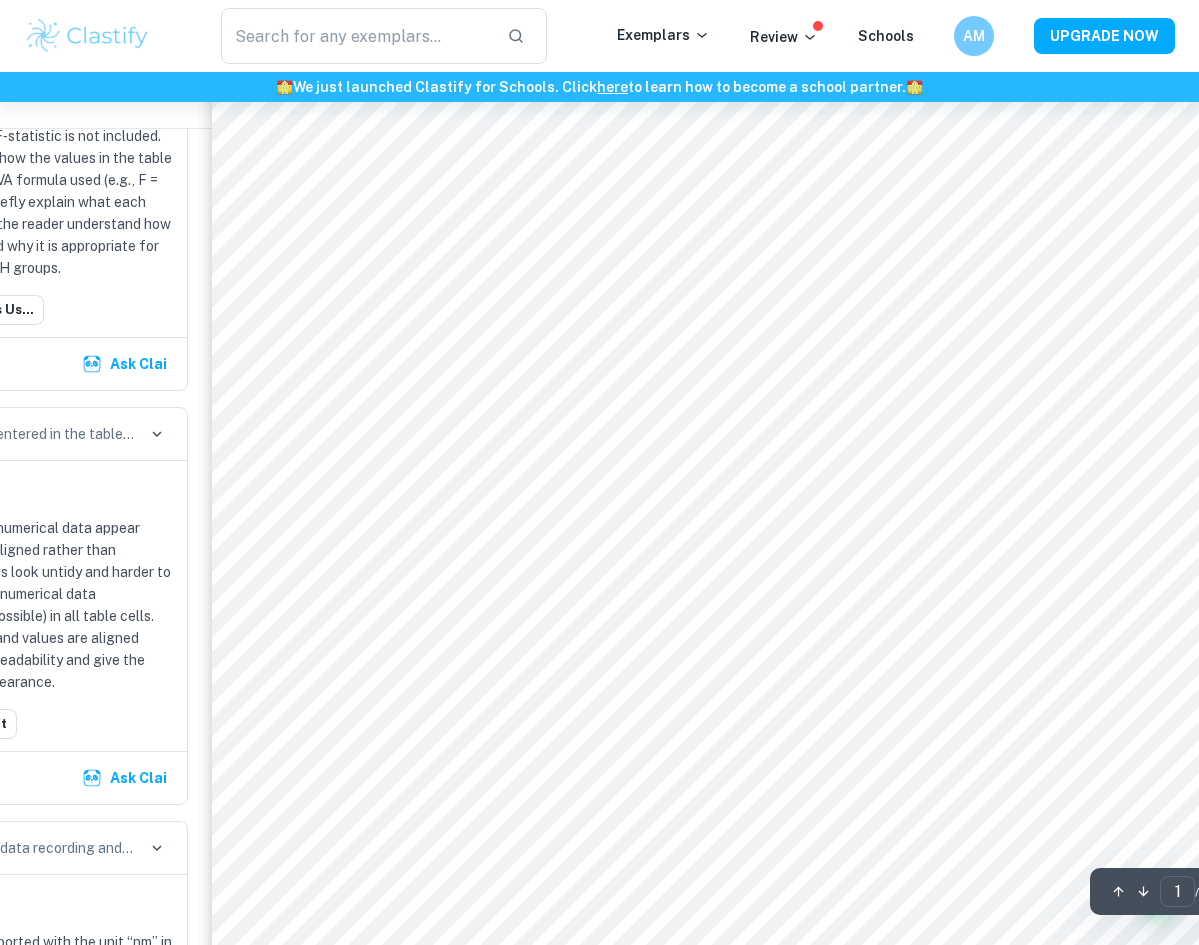 scroll, scrollTop: 235, scrollLeft: 244, axis: both 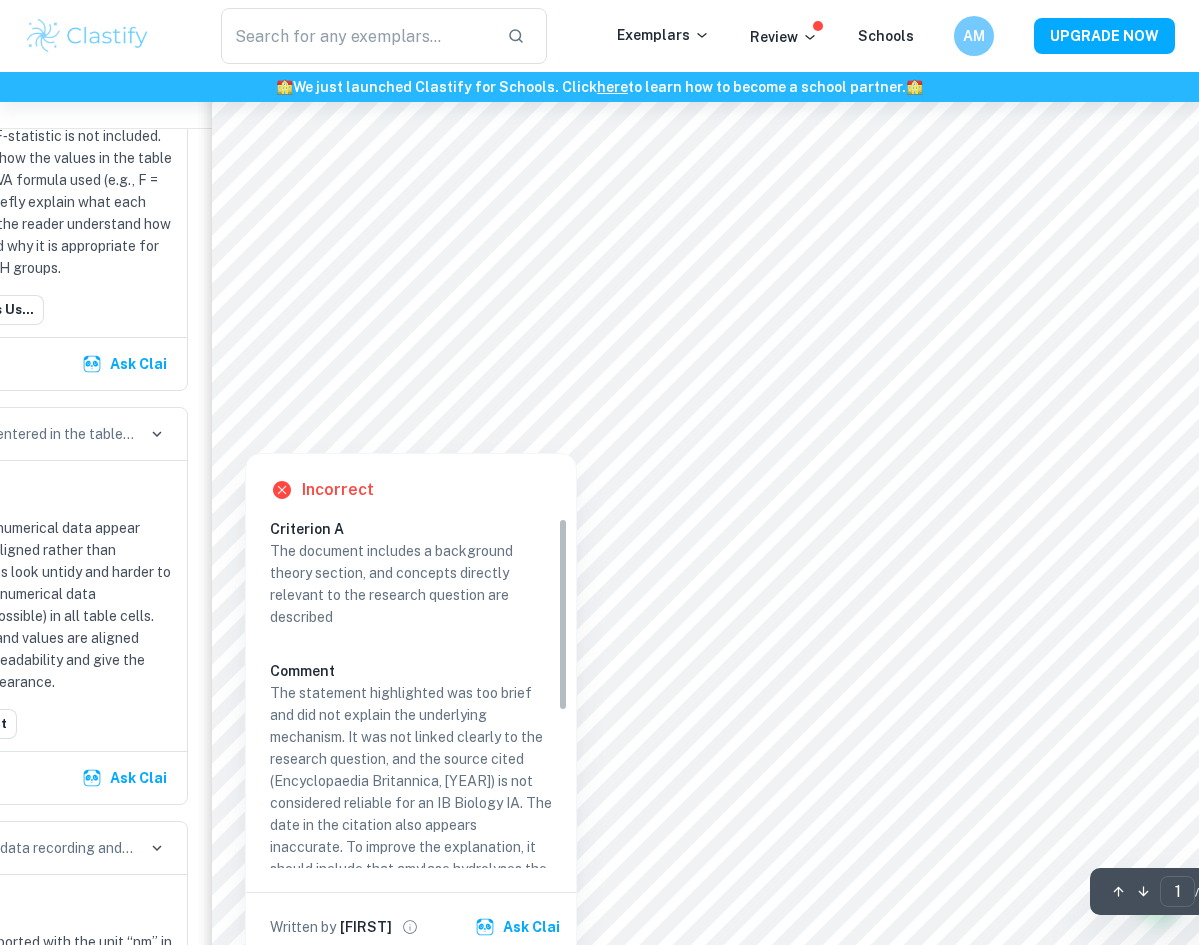 click at bounding box center [533, 404] 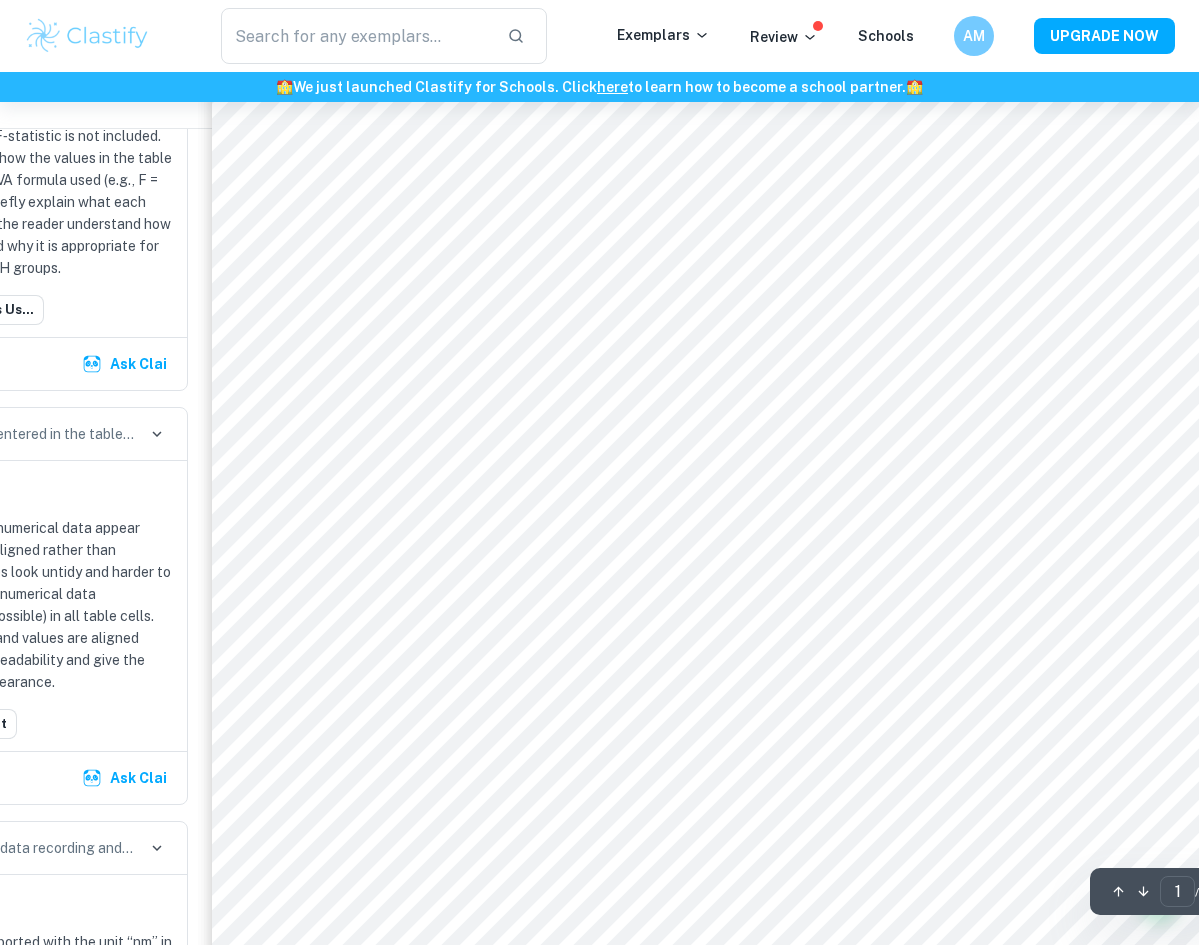scroll, scrollTop: 979, scrollLeft: 0, axis: vertical 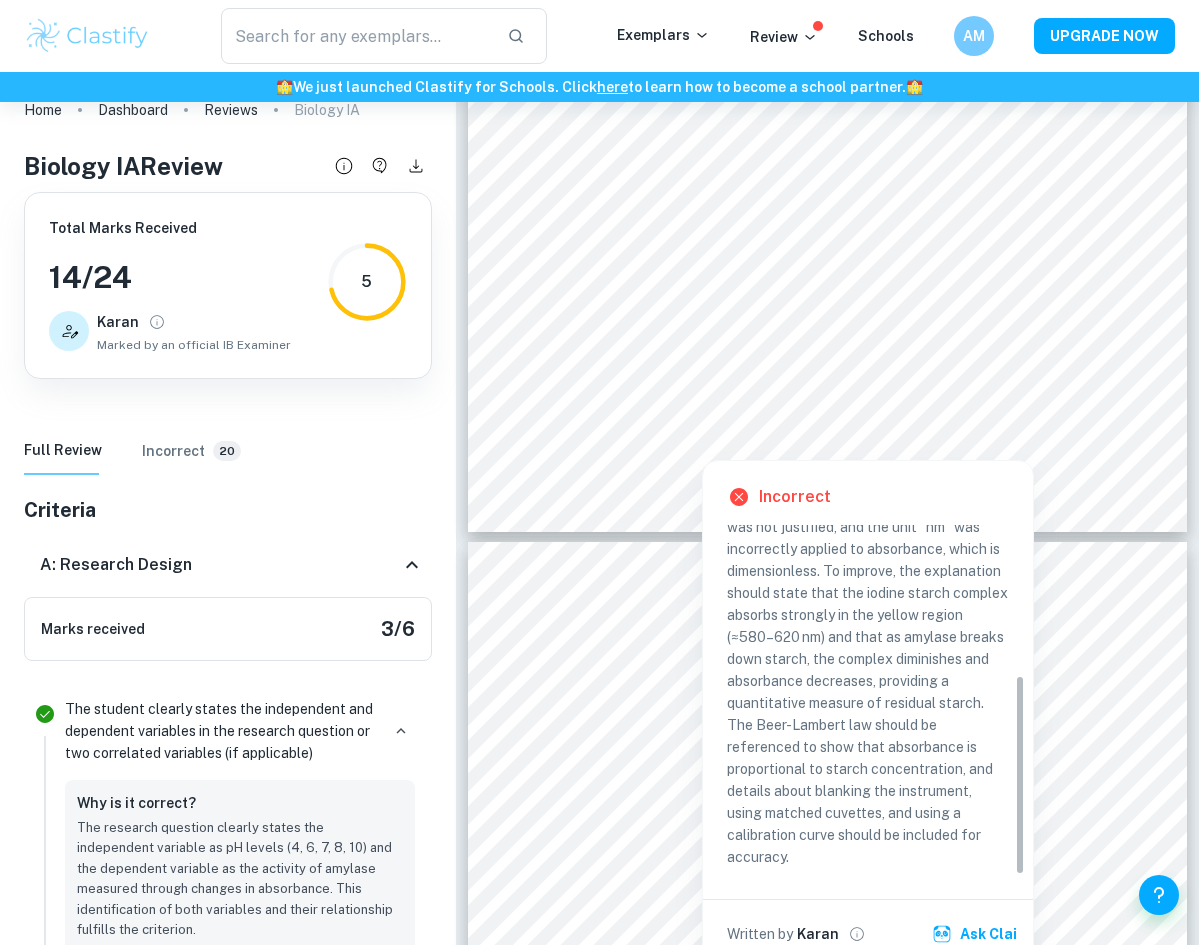 click on "The dependent variable was described too briefly, which lacked clarity. It did not explain how the colourimeter detects starch breakdown or why absorbance is an appropriate measure. The wavelength used was not justified, and the unit “nm” was incorrectly applied to absorbance, which is dimensionless. To improve, the explanation should state that the iodine starch complex absorbs strongly in the yellow region (≈580–620 nm) and that as amylase breaks down starch, the complex diminishes and absorbance decreases, providing a quantitative measure of residual starch. The Beer-Lambert law should be referenced to show that absorbance is proportional to starch concentration, and details about blanking the instrument, using matched cuvettes, and using a calibration curve should be included for accuracy." at bounding box center (868, 637) 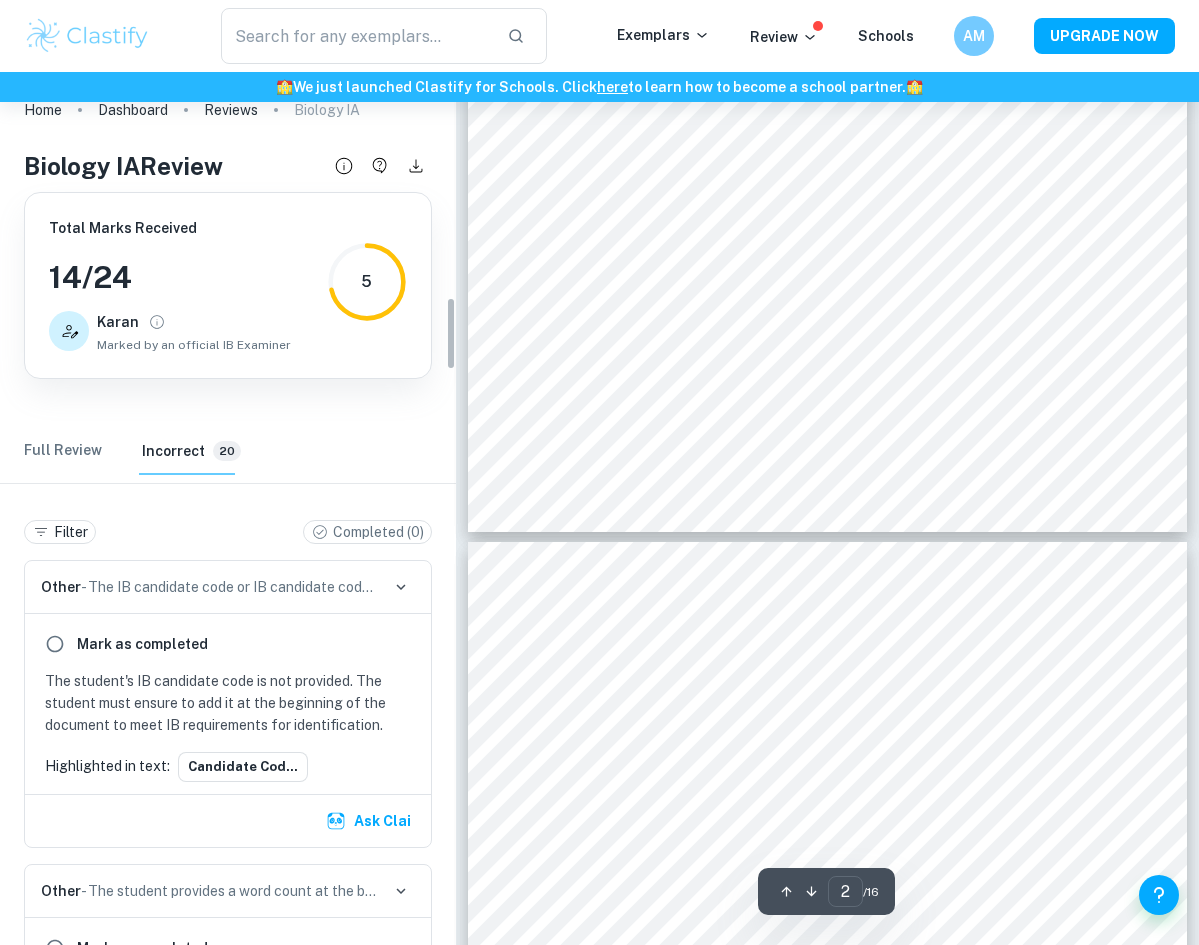 scroll, scrollTop: 2693, scrollLeft: 0, axis: vertical 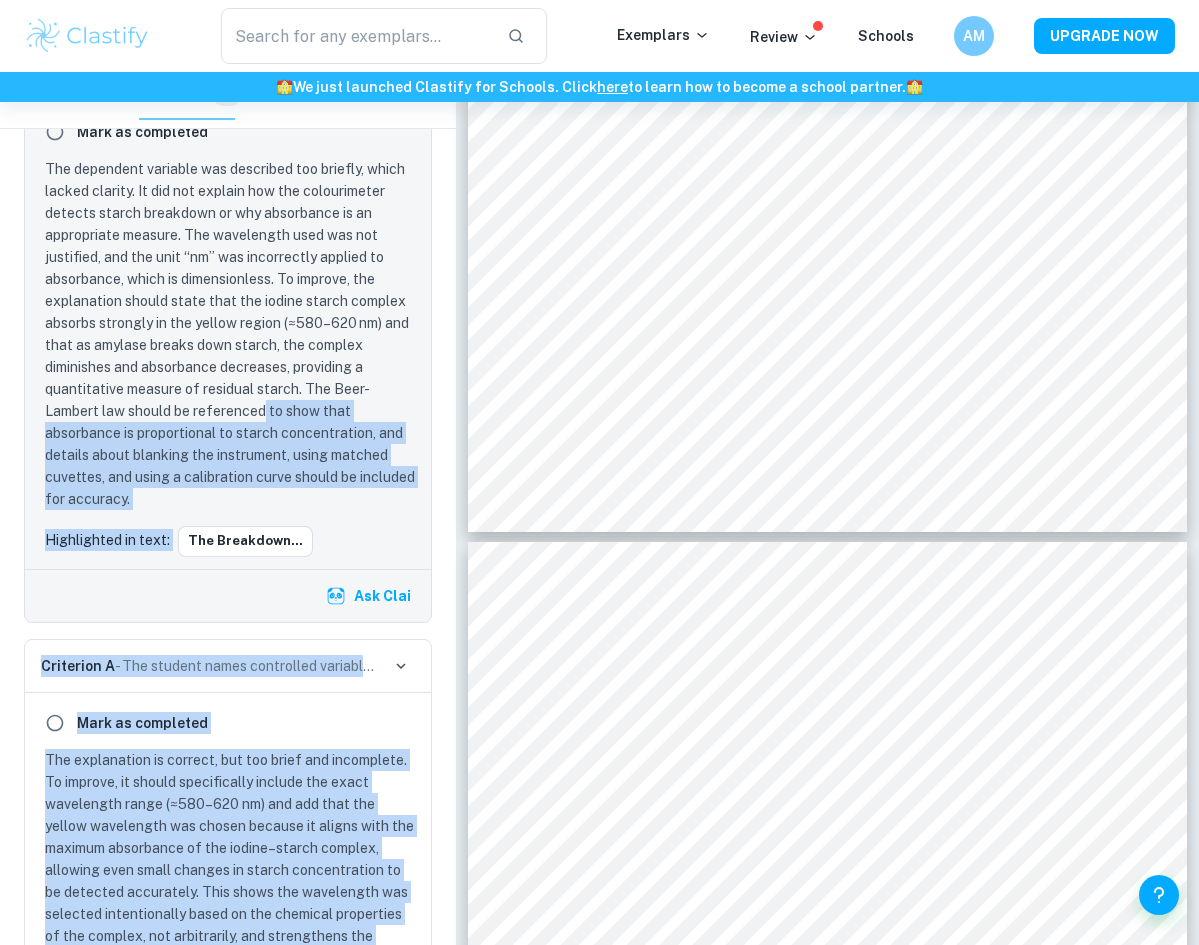 drag, startPoint x: 286, startPoint y: 450, endPoint x: 268, endPoint y: 583, distance: 134.21252 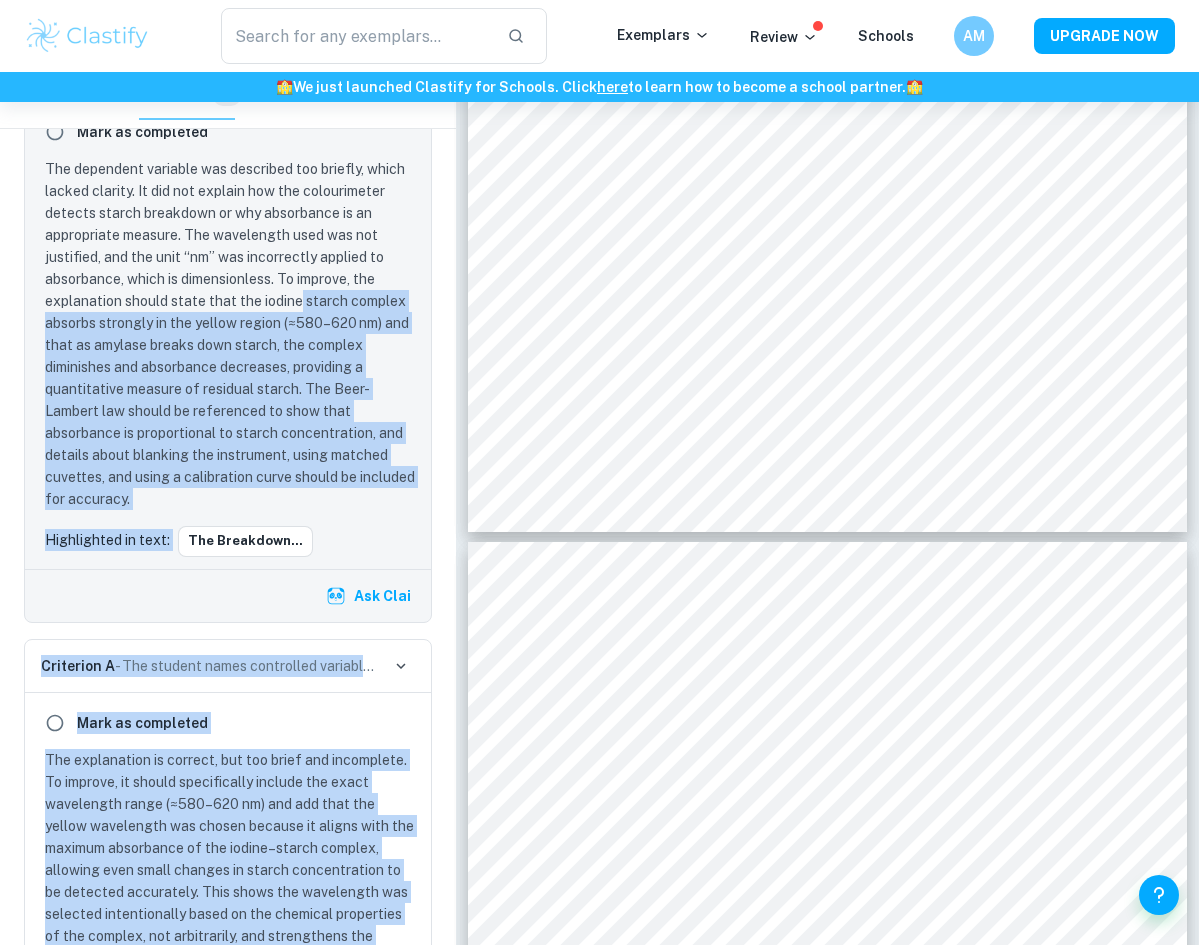 click on "The dependent variable was described too briefly, which lacked clarity. It did not explain how the colourimeter detects starch breakdown or why absorbance is an appropriate measure. The wavelength used was not justified, and the unit “nm” was incorrectly applied to absorbance, which is dimensionless. To improve, the explanation should state that the iodine starch complex absorbs strongly in the yellow region (≈580–620 nm) and that as amylase breaks down starch, the complex diminishes and absorbance decreases, providing a quantitative measure of residual starch. The Beer-Lambert law should be referenced to show that absorbance is proportional to starch concentration, and details about blanking the instrument, using matched cuvettes, and using a calibration curve should be included for accuracy." at bounding box center (232, 334) 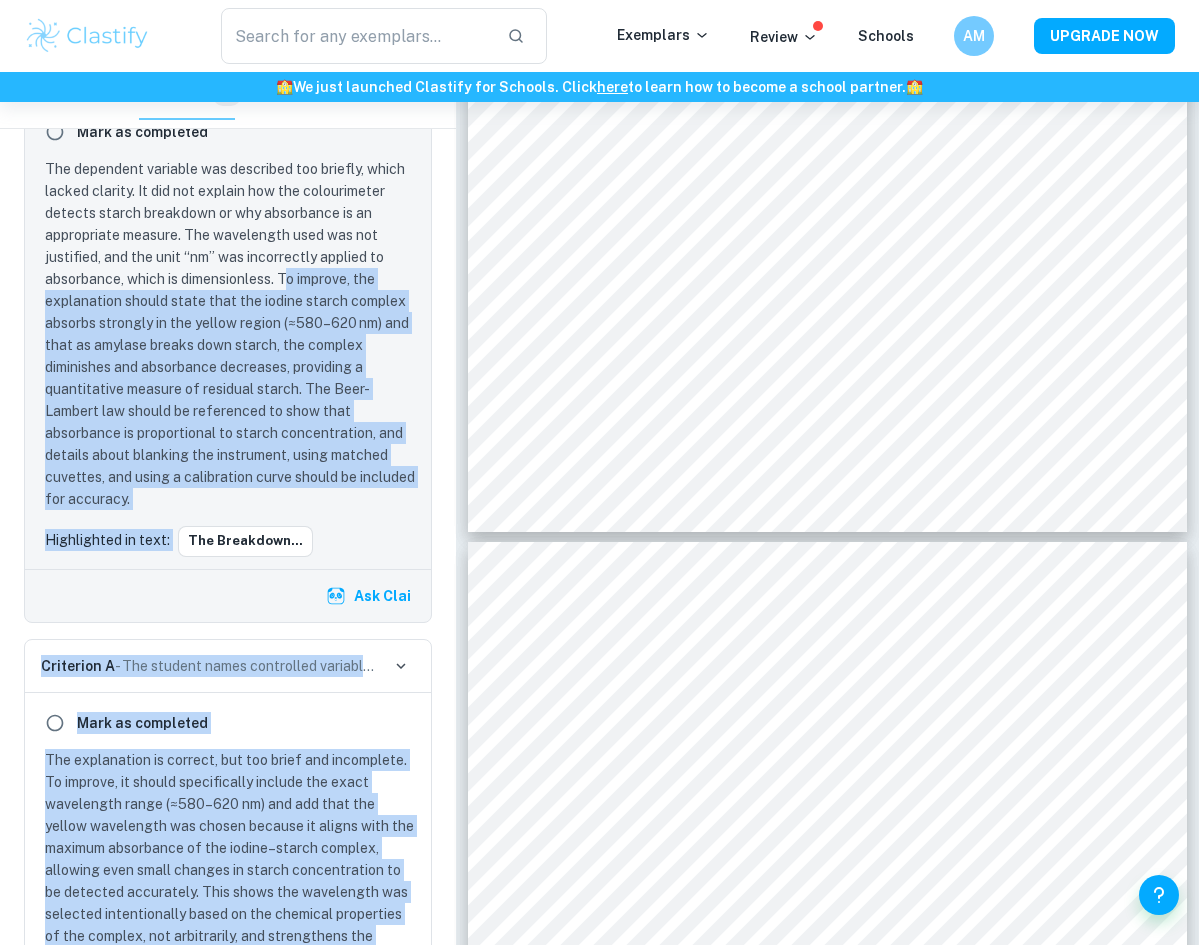 click on "The dependent variable was described too briefly, which lacked clarity. It did not explain how the colourimeter detects starch breakdown or why absorbance is an appropriate measure. The wavelength used was not justified, and the unit “nm” was incorrectly applied to absorbance, which is dimensionless. To improve, the explanation should state that the iodine starch complex absorbs strongly in the yellow region (≈580–620 nm) and that as amylase breaks down starch, the complex diminishes and absorbance decreases, providing a quantitative measure of residual starch. The Beer-Lambert law should be referenced to show that absorbance is proportional to starch concentration, and details about blanking the instrument, using matched cuvettes, and using a calibration curve should be included for accuracy." at bounding box center (232, 334) 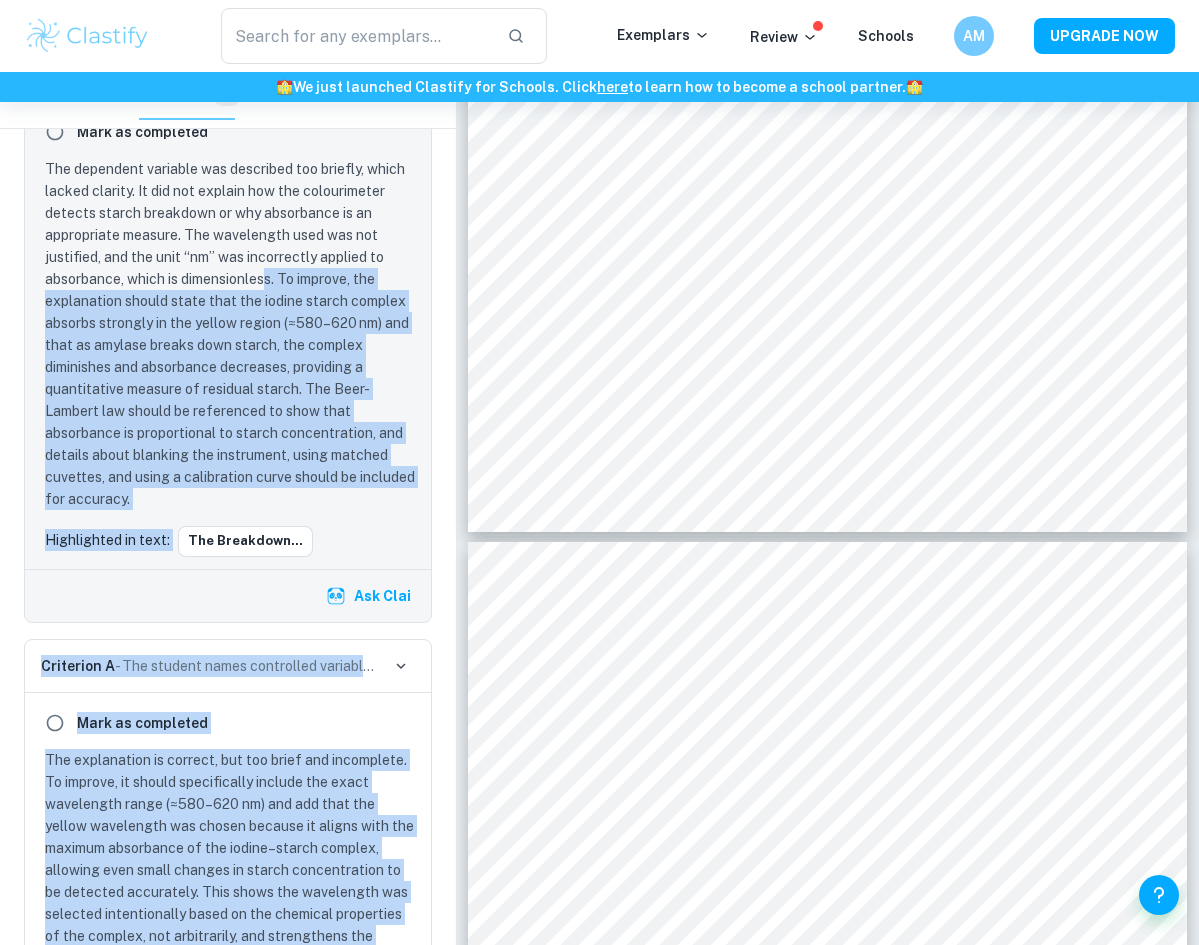 click on "The dependent variable was described too briefly, which lacked clarity. It did not explain how the colourimeter detects starch breakdown or why absorbance is an appropriate measure. The wavelength used was not justified, and the unit “nm” was incorrectly applied to absorbance, which is dimensionless. To improve, the explanation should state that the iodine starch complex absorbs strongly in the yellow region (≈580–620 nm) and that as amylase breaks down starch, the complex diminishes and absorbance decreases, providing a quantitative measure of residual starch. The Beer-Lambert law should be referenced to show that absorbance is proportional to starch concentration, and details about blanking the instrument, using matched cuvettes, and using a calibration curve should be included for accuracy." at bounding box center [232, 334] 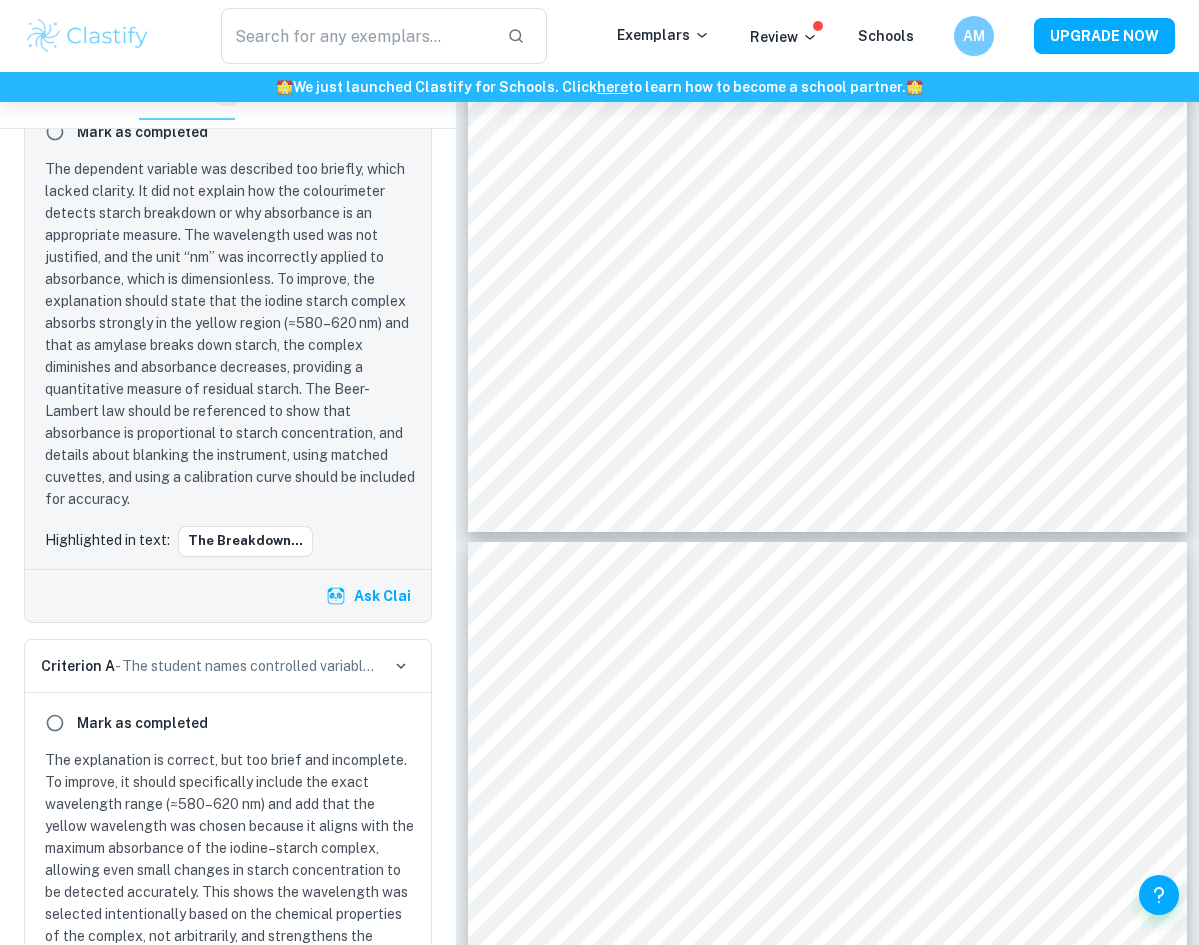 click on "The dependent variable was described too briefly, which lacked clarity. It did not explain how the colourimeter detects starch breakdown or why absorbance is an appropriate measure. The wavelength used was not justified, and the unit “nm” was incorrectly applied to absorbance, which is dimensionless. To improve, the explanation should state that the iodine starch complex absorbs strongly in the yellow region (≈580–620 nm) and that as amylase breaks down starch, the complex diminishes and absorbance decreases, providing a quantitative measure of residual starch. The Beer-Lambert law should be referenced to show that absorbance is proportional to starch concentration, and details about blanking the instrument, using matched cuvettes, and using a calibration curve should be included for accuracy." at bounding box center (232, 334) 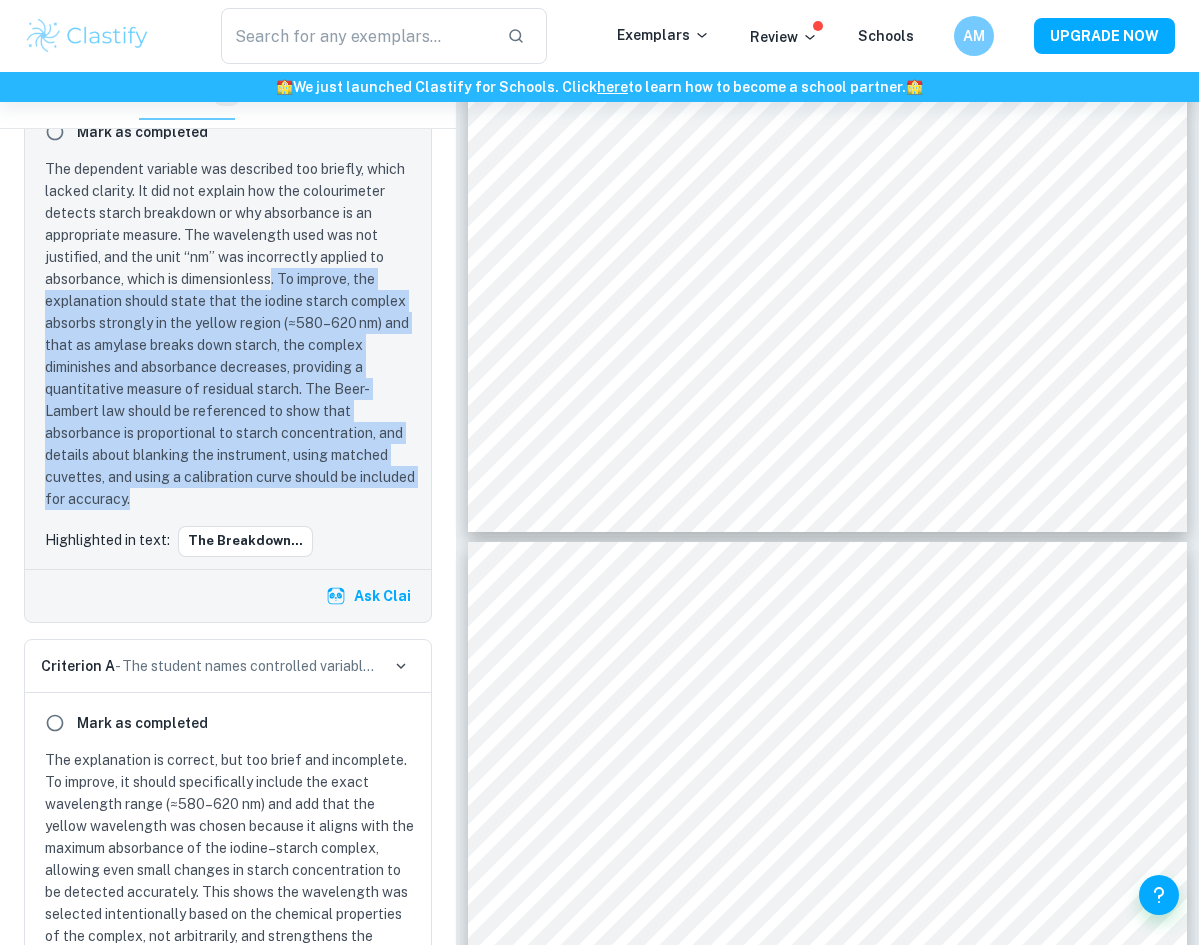 drag, startPoint x: 277, startPoint y: 450, endPoint x: 297, endPoint y: 663, distance: 213.9369 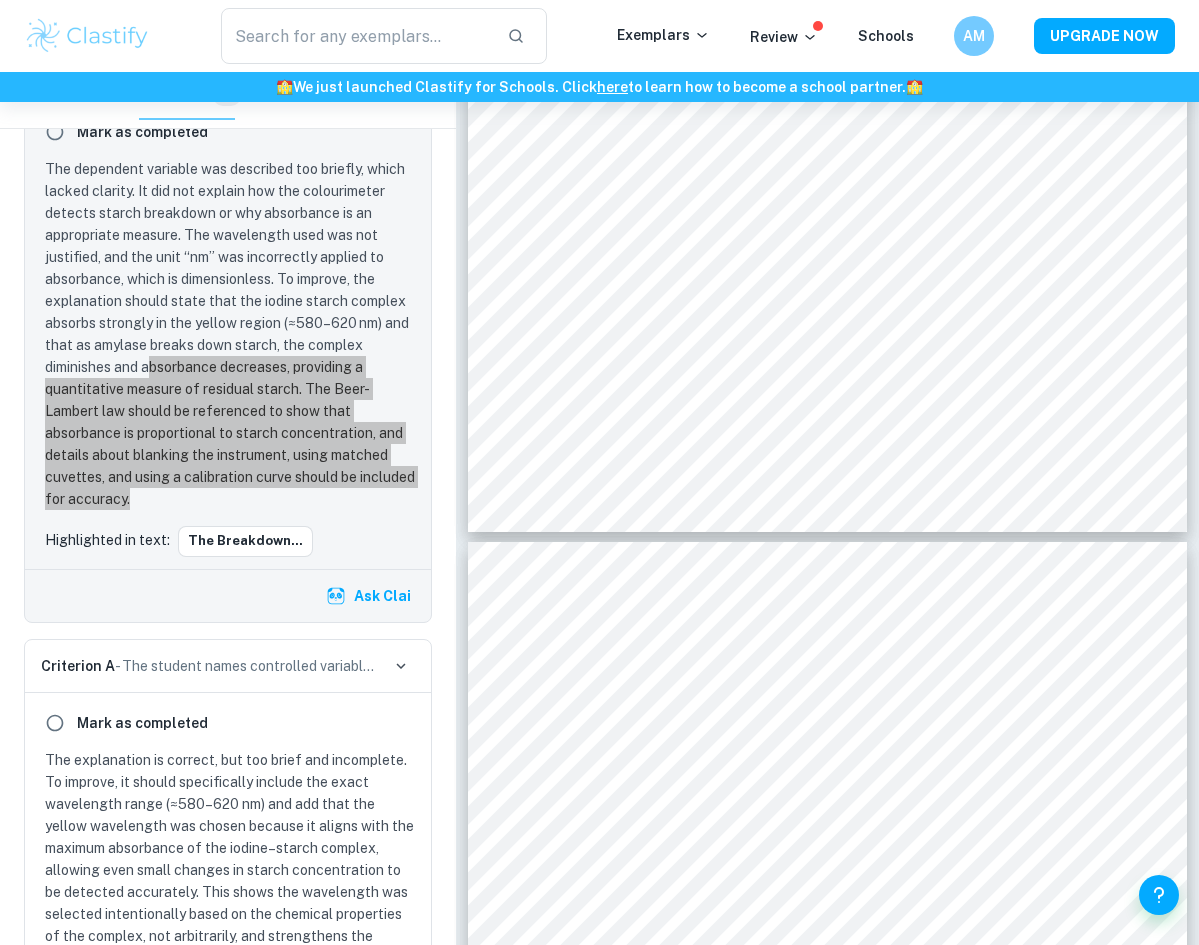 drag, startPoint x: 1194, startPoint y: 631, endPoint x: 156, endPoint y: 544, distance: 1041.6395 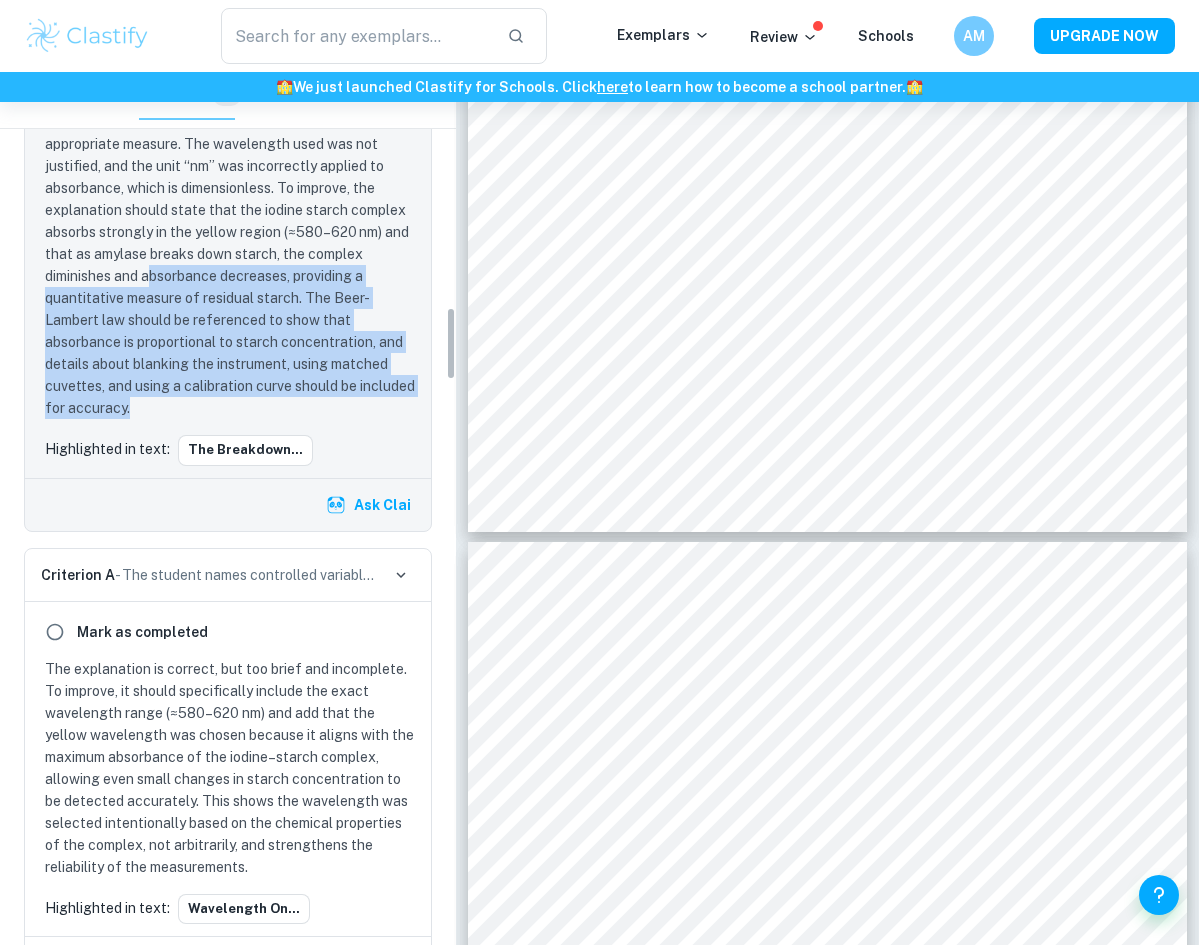 scroll, scrollTop: 2830, scrollLeft: 0, axis: vertical 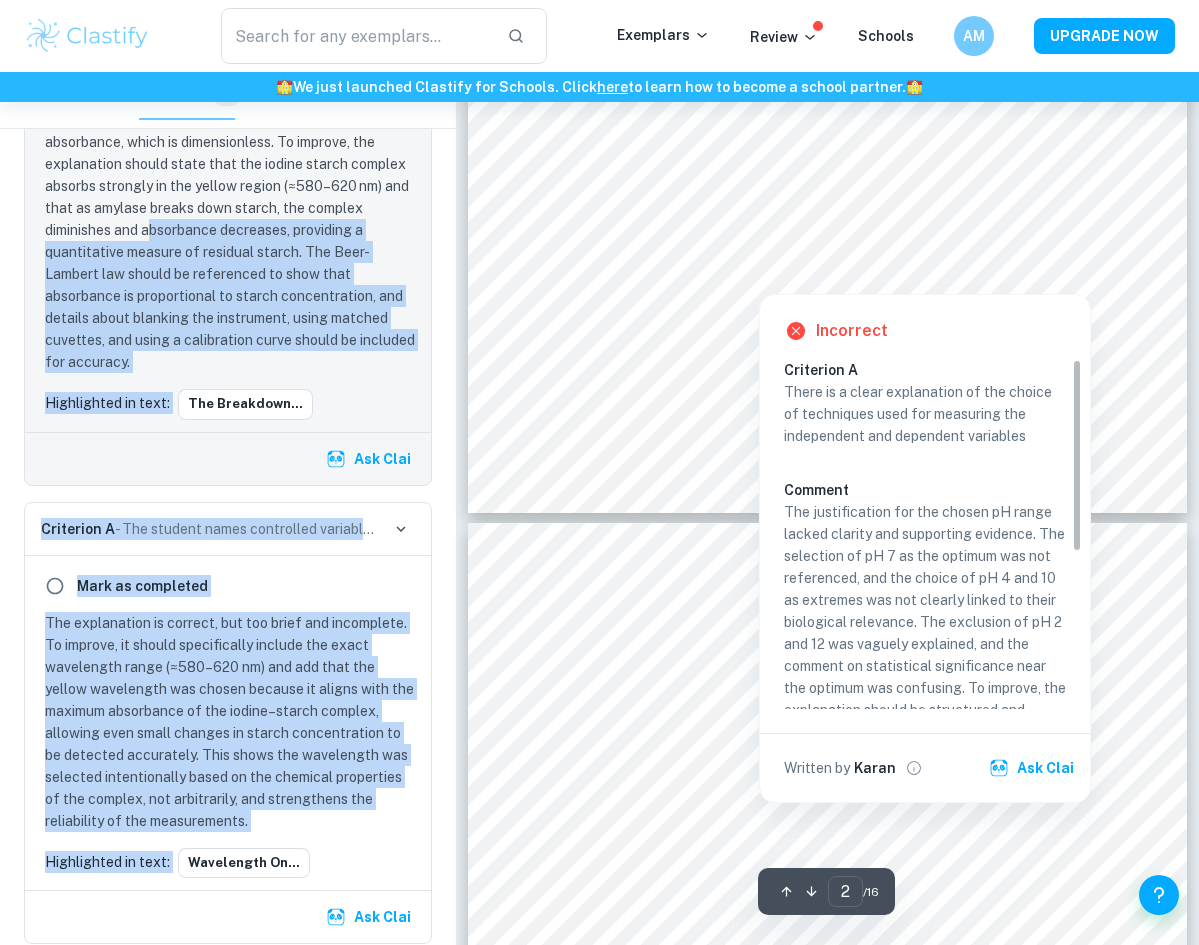 click at bounding box center [812, 181] 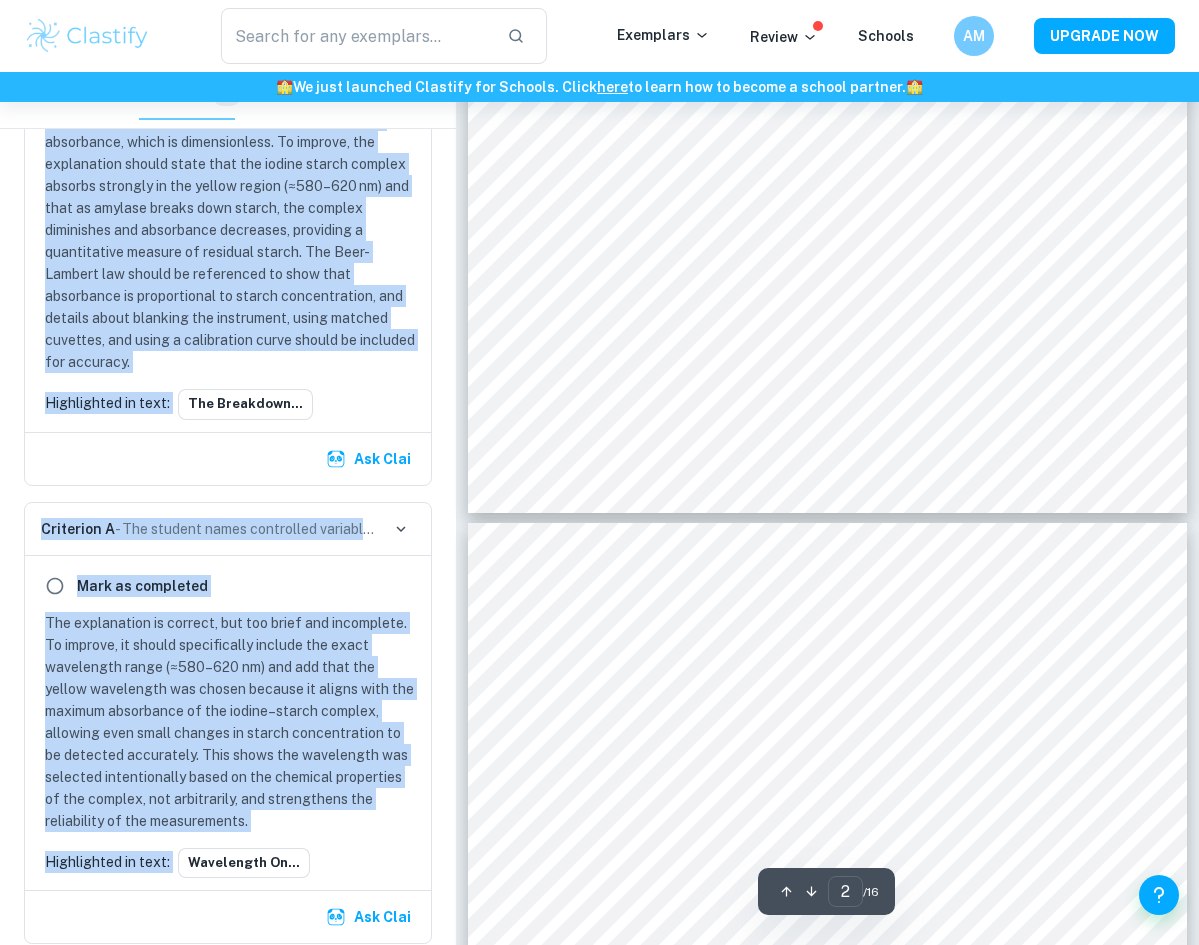 scroll, scrollTop: 2093, scrollLeft: 0, axis: vertical 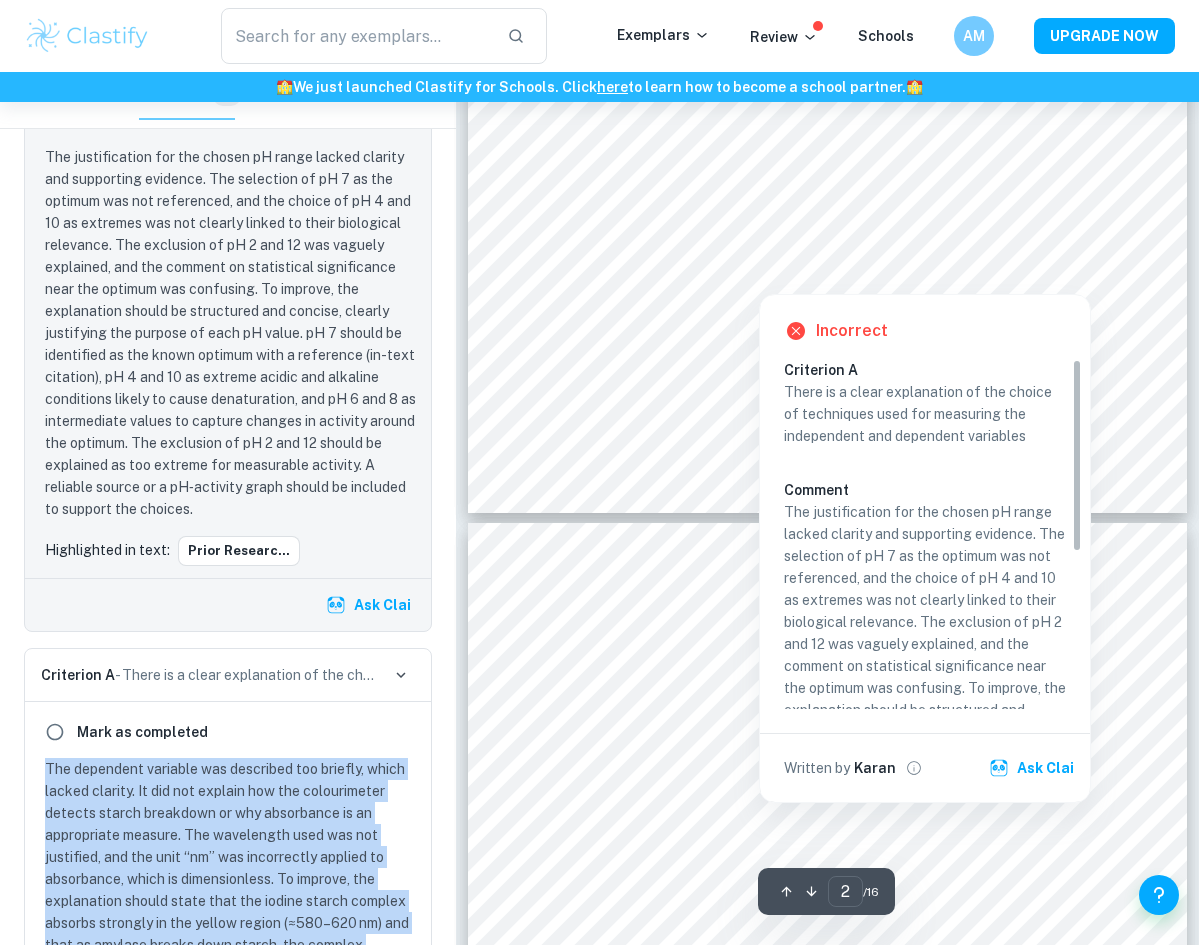 click at bounding box center [800, 205] 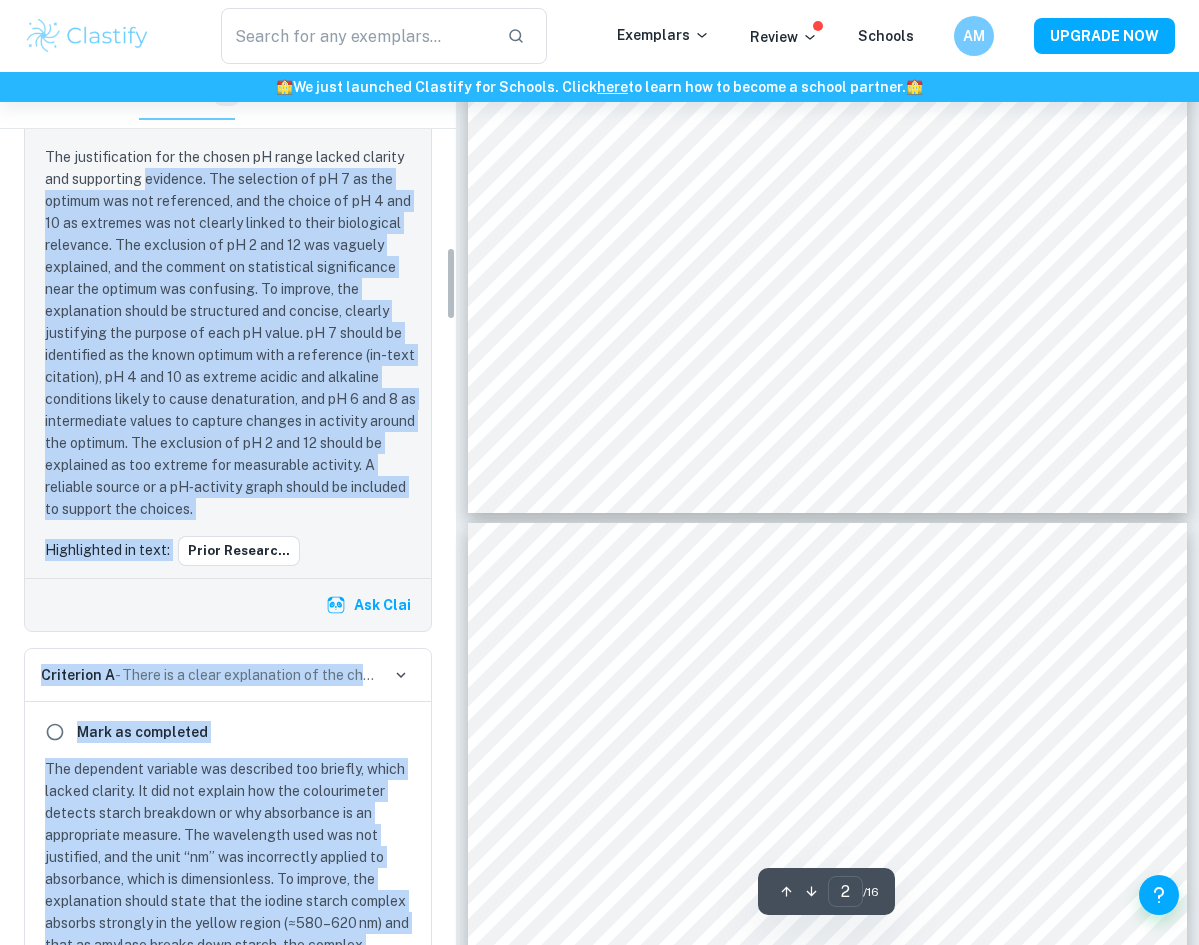 click on "The justification for the chosen pH range lacked clarity and supporting evidence. The selection of pH 7 as the optimum was not referenced, and the choice of pH 4 and 10 as extremes was not clearly linked to their biological relevance. The exclusion of pH 2 and 12 was vaguely explained, and the comment on statistical significance near the optimum was confusing. To improve, the explanation should be structured and concise, clearly justifying the purpose of each pH value. pH 7 should be identified as the known optimum with a reference (in-text citation), pH 4 and 10 as extreme acidic and alkaline conditions likely to cause denaturation, and pH 6 and 8 as intermediate values to capture changes in activity around the optimum. The exclusion of pH 2 and 12 should be explained as too extreme for measurable activity. A reliable source or a pH‑activity graph should be included to support the choices." at bounding box center (232, 333) 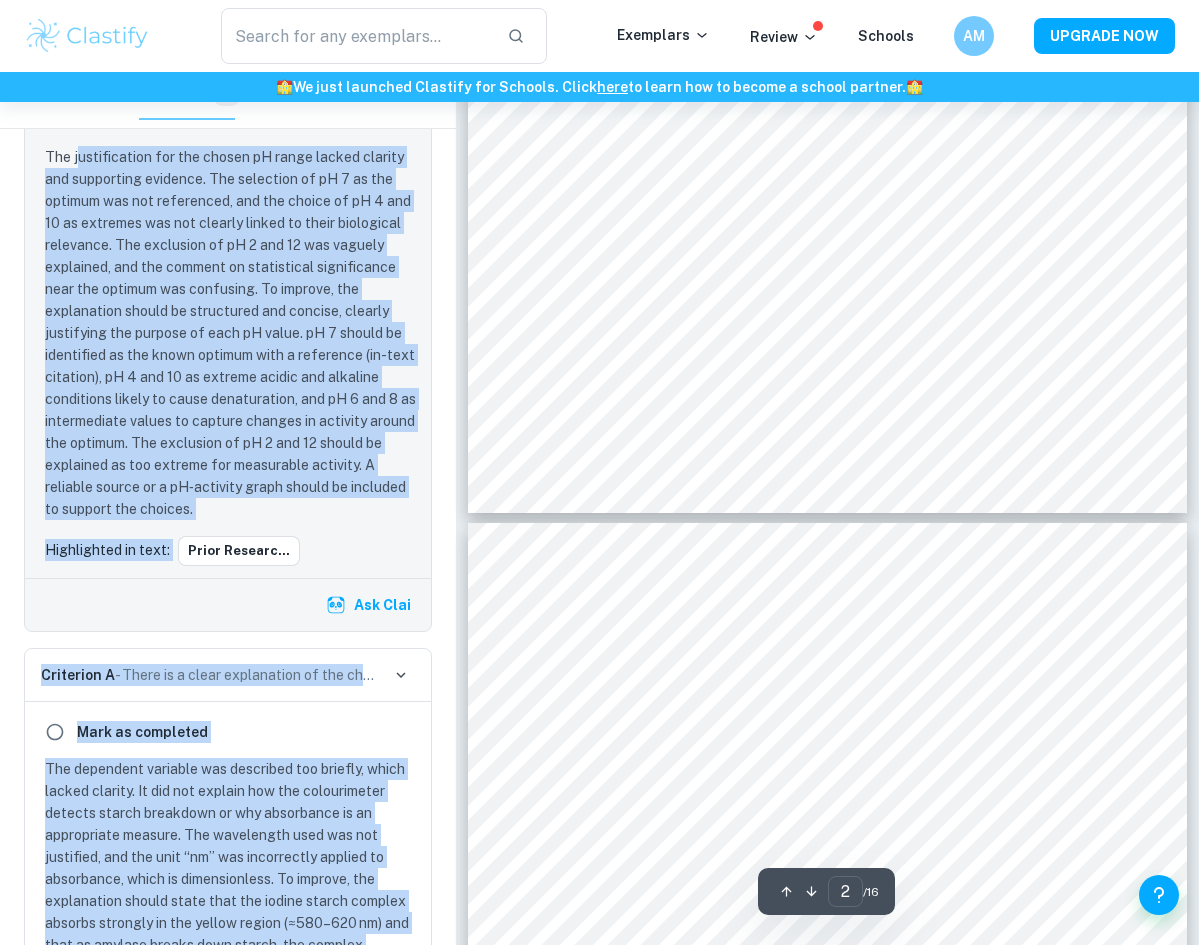 click on "The justification for the chosen pH range lacked clarity and supporting evidence. The selection of pH 7 as the optimum was not referenced, and the choice of pH 4 and 10 as extremes was not clearly linked to their biological relevance. The exclusion of pH 2 and 12 was vaguely explained, and the comment on statistical significance near the optimum was confusing. To improve, the explanation should be structured and concise, clearly justifying the purpose of each pH value. pH 7 should be identified as the known optimum with a reference (in-text citation), pH 4 and 10 as extreme acidic and alkaline conditions likely to cause denaturation, and pH 6 and 8 as intermediate values to capture changes in activity around the optimum. The exclusion of pH 2 and 12 should be explained as too extreme for measurable activity. A reliable source or a pH‑activity graph should be included to support the choices." at bounding box center [232, 333] 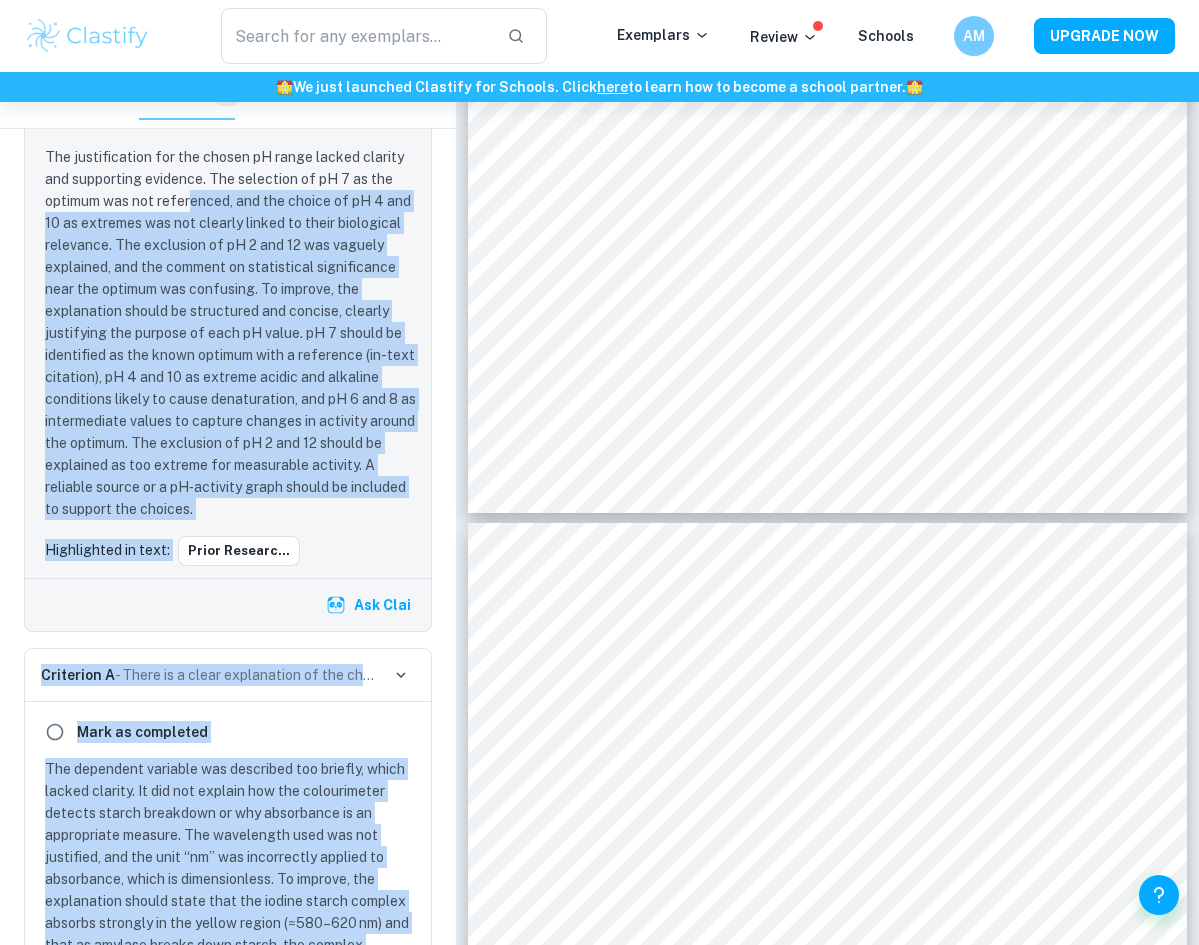 click on "The justification for the chosen pH range lacked clarity and supporting evidence. The selection of pH 7 as the optimum was not referenced, and the choice of pH 4 and 10 as extremes was not clearly linked to their biological relevance. The exclusion of pH 2 and 12 was vaguely explained, and the comment on statistical significance near the optimum was confusing. To improve, the explanation should be structured and concise, clearly justifying the purpose of each pH value. pH 7 should be identified as the known optimum with a reference (in-text citation), pH 4 and 10 as extreme acidic and alkaline conditions likely to cause denaturation, and pH 6 and 8 as intermediate values to capture changes in activity around the optimum. The exclusion of pH 2 and 12 should be explained as too extreme for measurable activity. A reliable source or a pH‑activity graph should be included to support the choices." at bounding box center (232, 333) 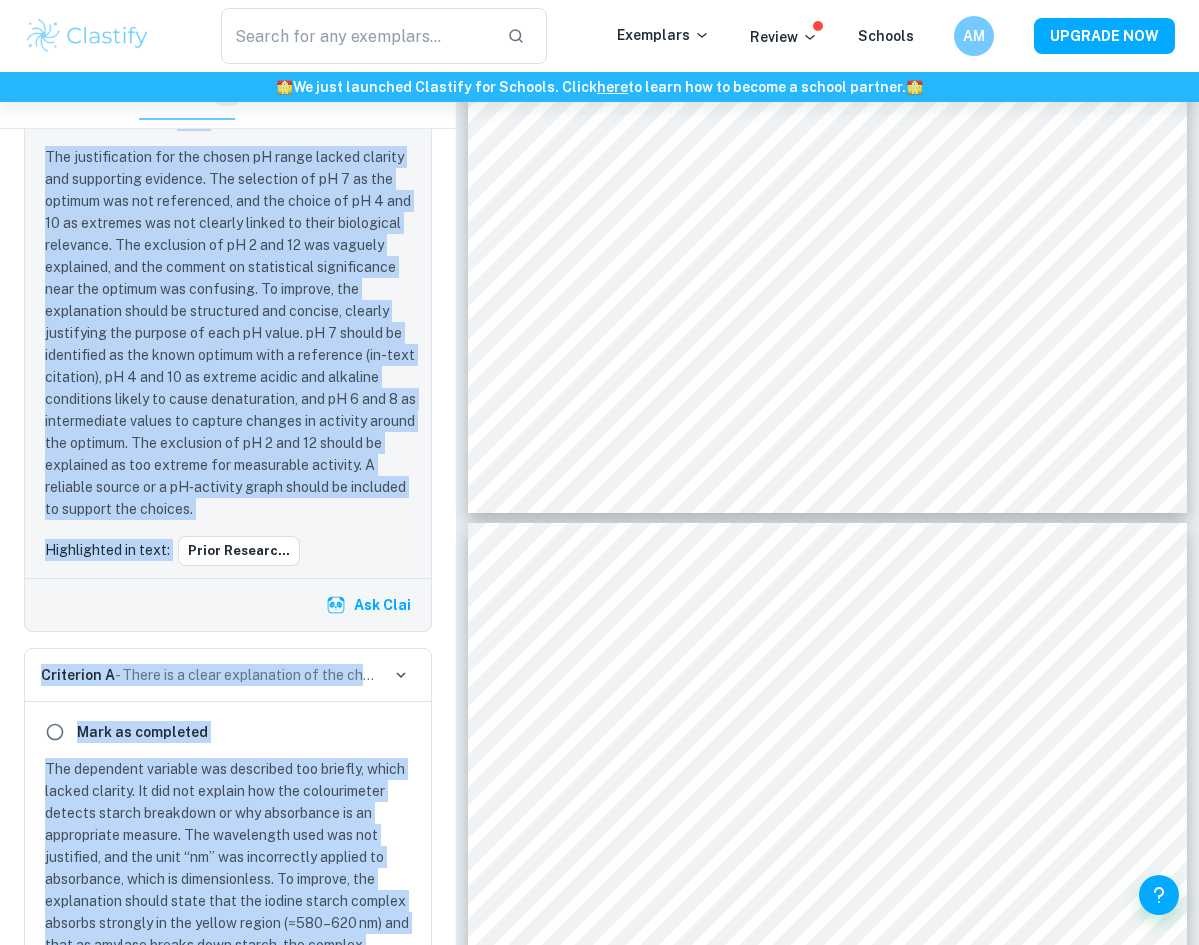 click on "Mark as completed" at bounding box center [142, 120] 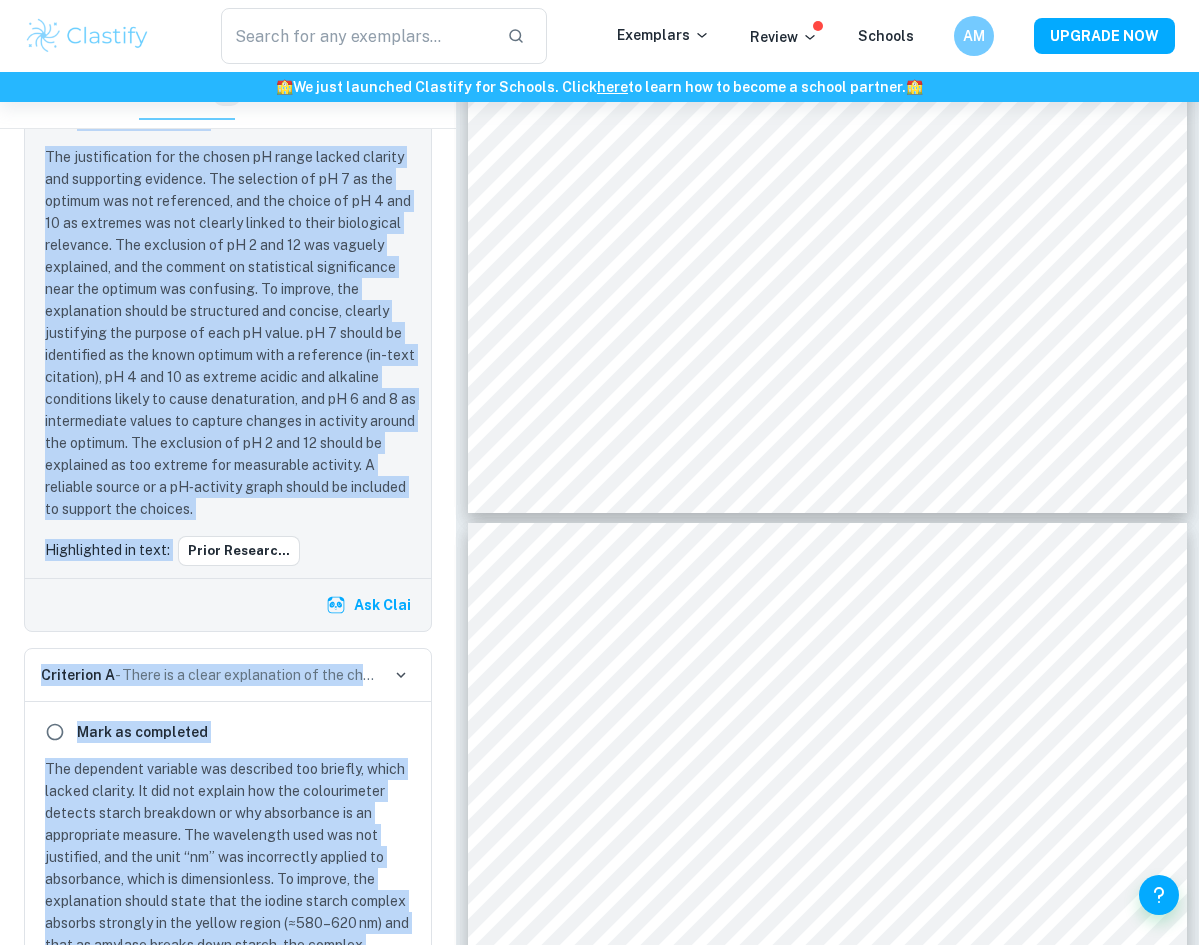click on "Mark as completed The statement highlighted was overly brief and did not explain why the colour change is linked to starch breakdown. It was not integrated well into the background theory and was only presented as a factual statement. To improve, this statement should be expanded by explaining that the blue‑black colour is caused by the iodine starch complex. As starch is hydrolysed by amylase, the complex is disrupted, leading to a decrease in absorbance. This process must be explicitly connected to how the experiment quantifies enzyme activity. A reference using an in-text citation to the iodine starch complex should also be added to strengthen understanding. Highlighted in text: As the starch..." at bounding box center (228, -234) 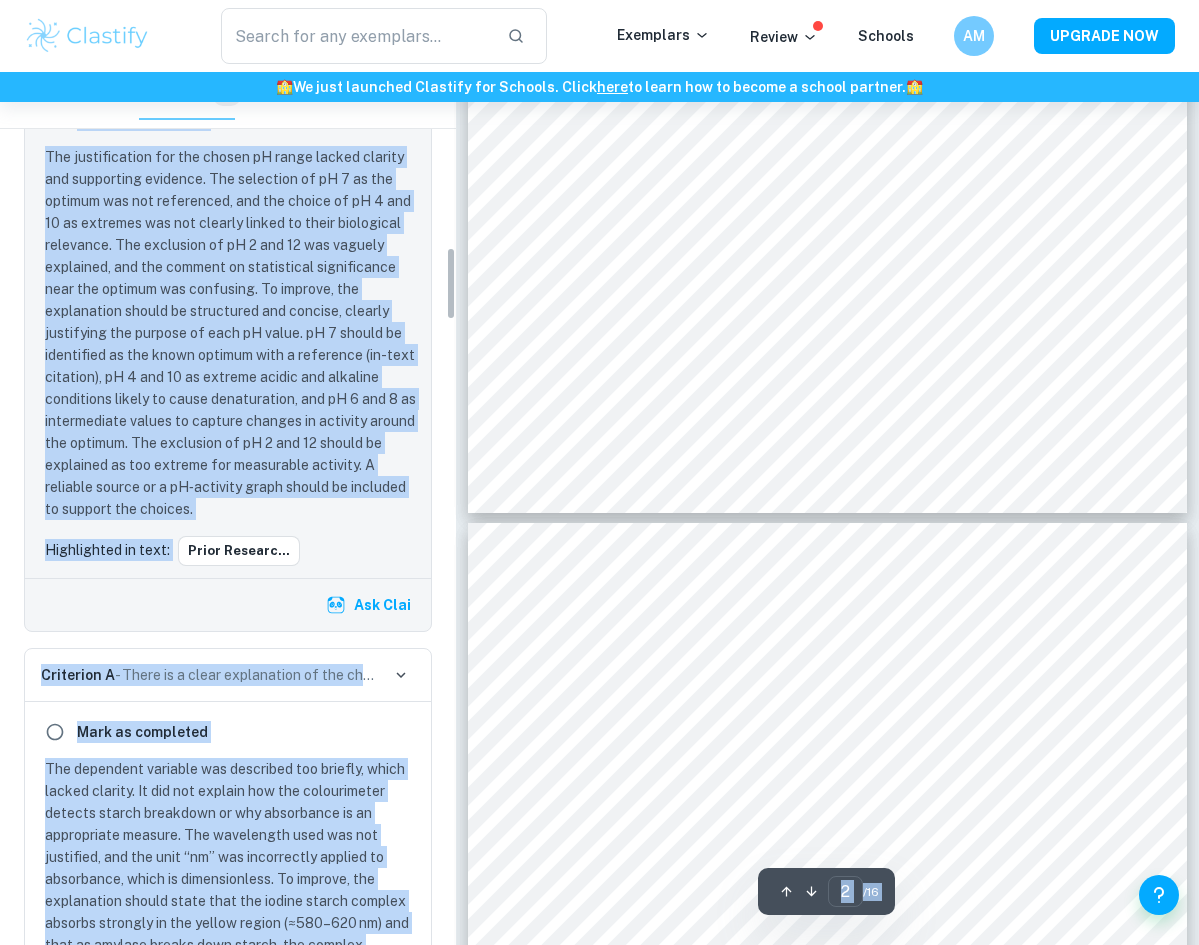click on "IB Biology Page   2   of   16 n.d. ) .   As the starch is broken down   by amylase   the colour   of the solution will fade and therefore enzyme activity can be measured by   the change in absorbance at fixed time trials. Research Question W hat is the effect of pH   (4,6,7,8,10)   on   the   activity of the   enzyme   amylase   during the breakdown of starch by measuring absorbance   of the   starch solution before and after amylase activity   using a colorimeter. Hypothesis As pH increases to pH 7   amylase   enzyme activity in the breakdown of starch will be the greatest and the greatest change in absorbance will be observed The activity of amylase will be highest at an optimal pH around 7 and will decrease at pH levels that are too acidic or too alkaline, as extreme pH conditions denature the enzyme and reduce its ability to break down starch. This will create a parabolic gra ph   as indicated by Figure 1. Variables Independent variable The pH that will be explored in this experiment will be p H   P     p" at bounding box center [827, 4] 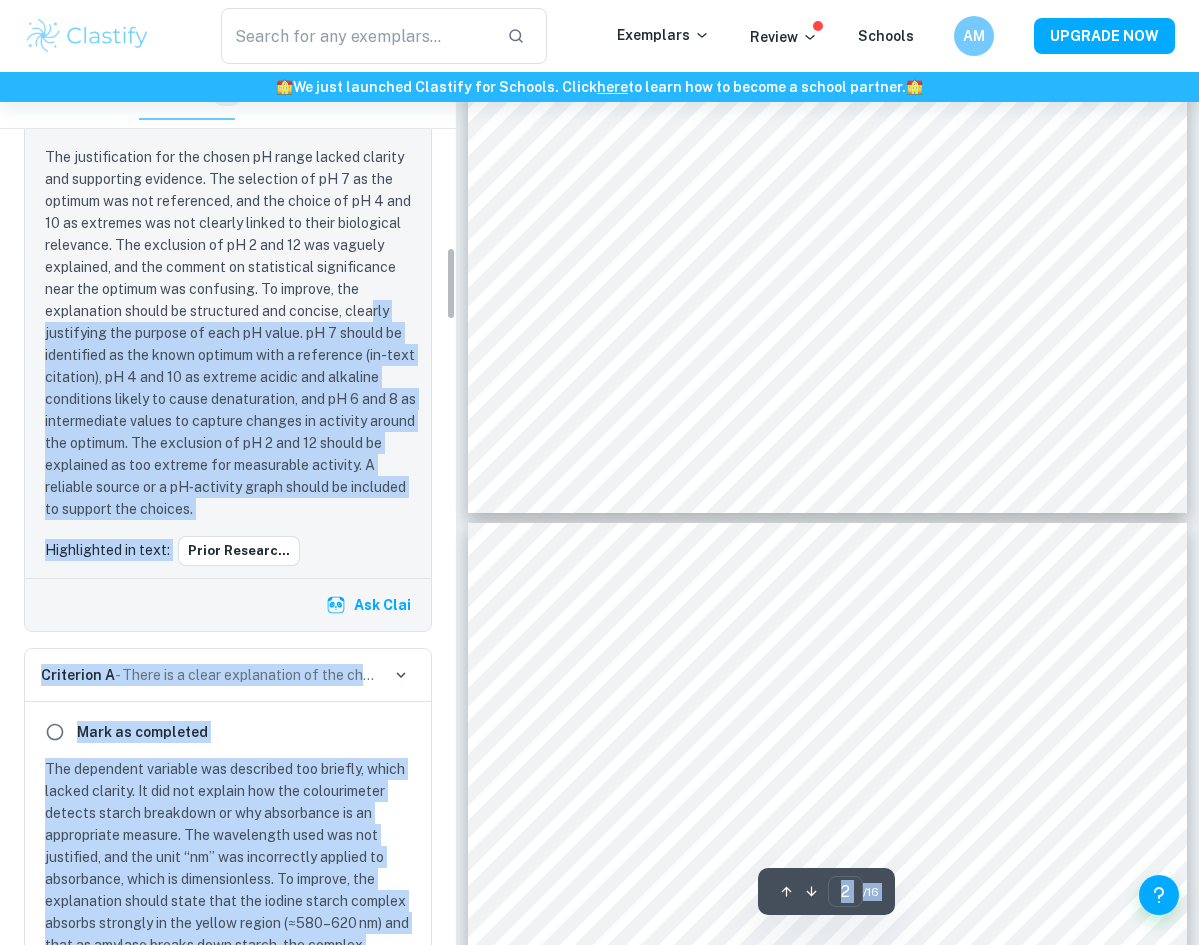 click on "The justification for the chosen pH range lacked clarity and supporting evidence. The selection of pH 7 as the optimum was not referenced, and the choice of pH 4 and 10 as extremes was not clearly linked to their biological relevance. The exclusion of pH 2 and 12 was vaguely explained, and the comment on statistical significance near the optimum was confusing. To improve, the explanation should be structured and concise, clearly justifying the purpose of each pH value. pH 7 should be identified as the known optimum with a reference (in-text citation), pH 4 and 10 as extreme acidic and alkaline conditions likely to cause denaturation, and pH 6 and 8 as intermediate values to capture changes in activity around the optimum. The exclusion of pH 2 and 12 should be explained as too extreme for measurable activity. A reliable source or a pH‑activity graph should be included to support the choices." at bounding box center [232, 333] 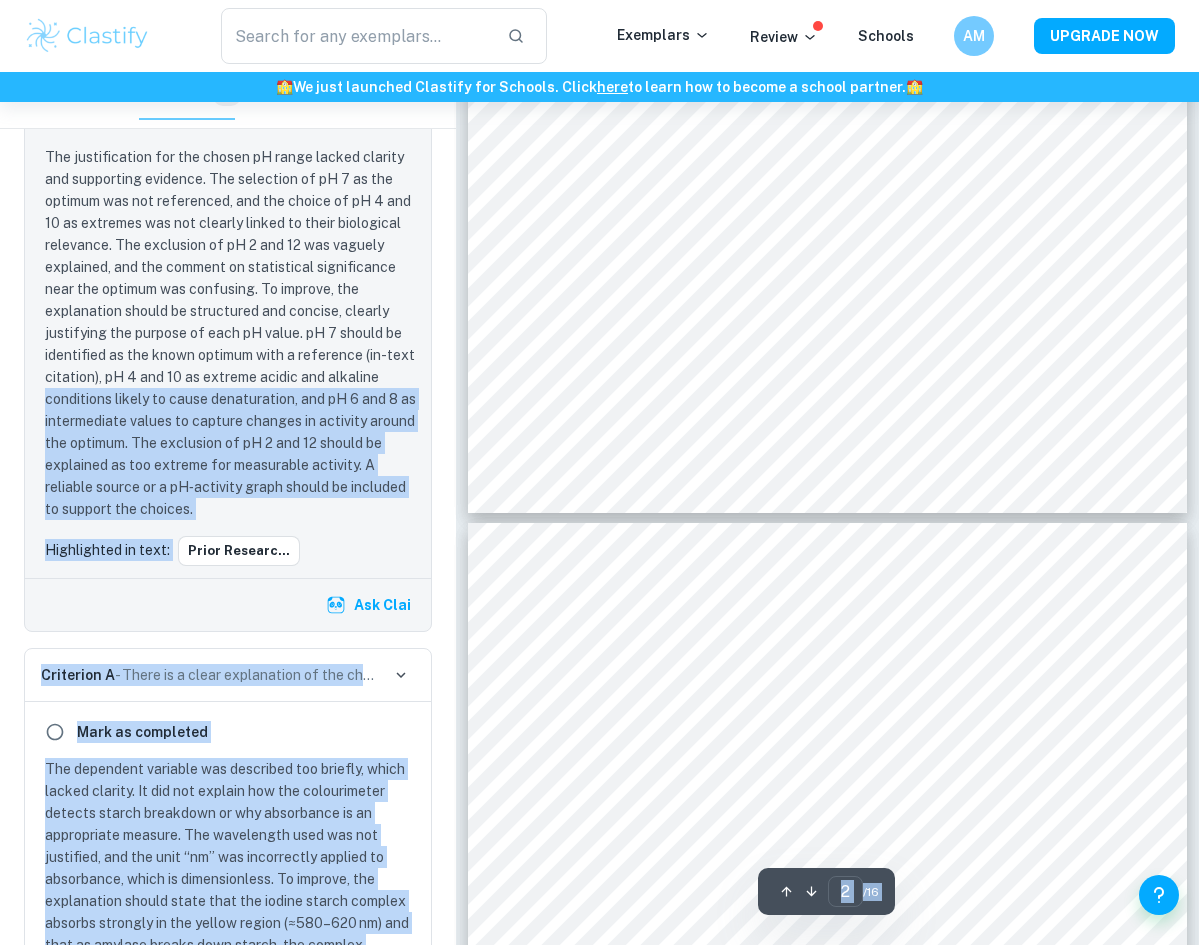click on "Mark as completed The justification for the chosen pH range lacked clarity and supporting evidence. The selection of pH 7 as the optimum was not referenced, and the choice of pH 4 and 10 as extremes was not clearly linked to their biological relevance. The exclusion of pH 2 and 12 was vaguely explained, and the comment on statistical significance near the optimum was confusing. To improve, the explanation should be structured and concise, clearly justifying the purpose of each pH value. pH 7 should be identified as the known optimum with a reference (in-text citation), pH 4 and 10 as extreme acidic and alkaline conditions likely to cause denaturation, and pH 6 and 8 as intermediate values to capture changes in activity around the optimum. The exclusion of pH 2 and 12 should be explained as too extreme for measurable activity. A reliable source or a pH‑activity graph should be included to support the choices. Highlighted in text: Prior researc..." at bounding box center (228, 334) 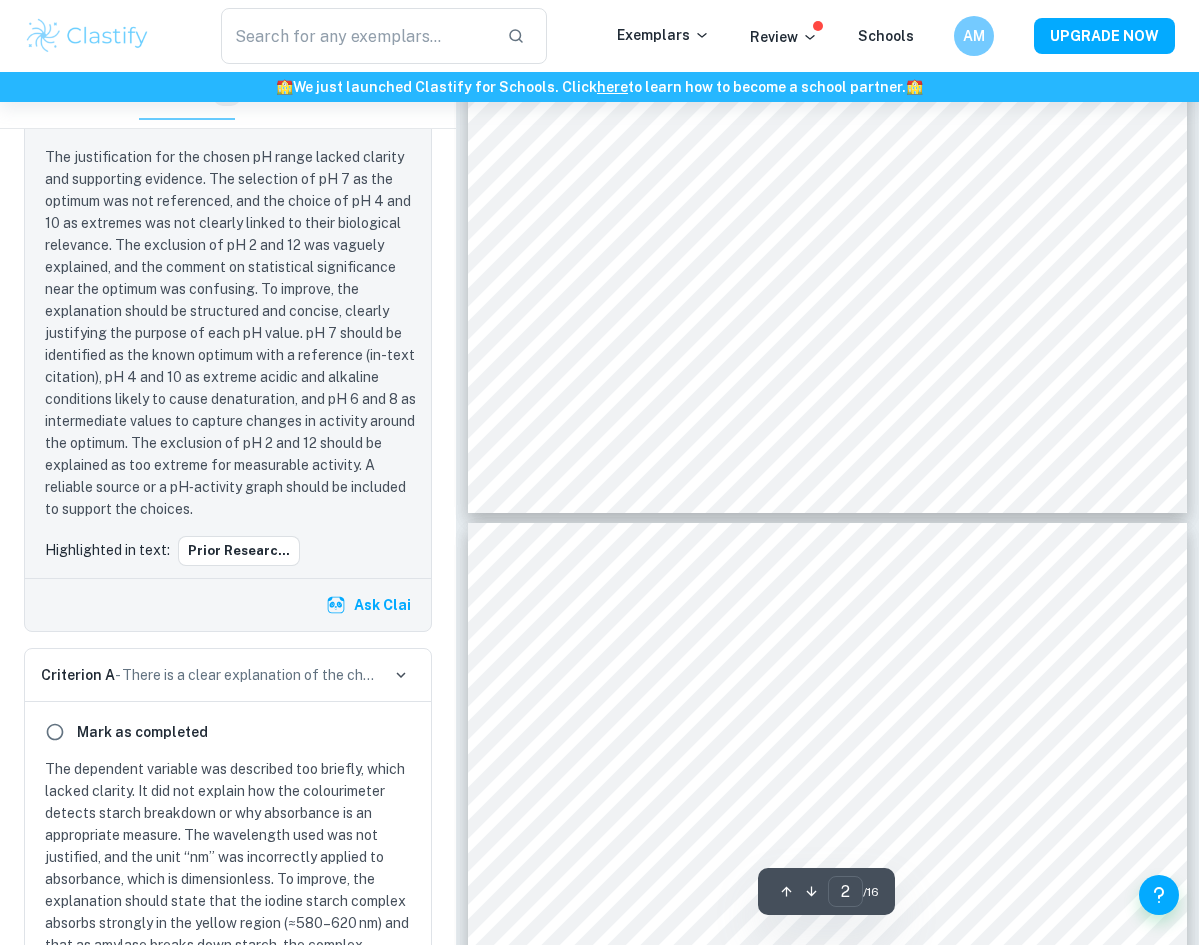 click on "IB Biology" at bounding box center [559, 574] 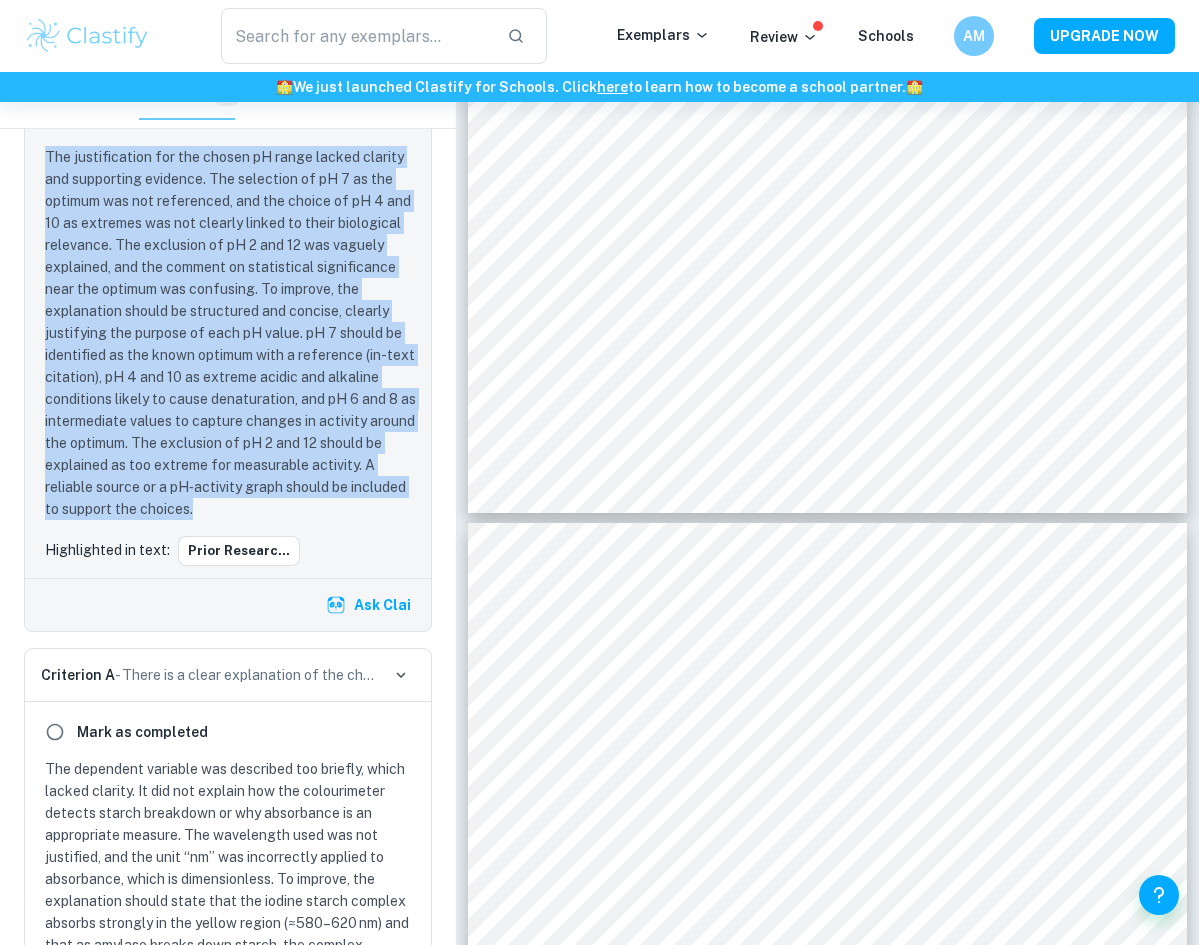 drag, startPoint x: 46, startPoint y: 334, endPoint x: 228, endPoint y: 672, distance: 383.8854 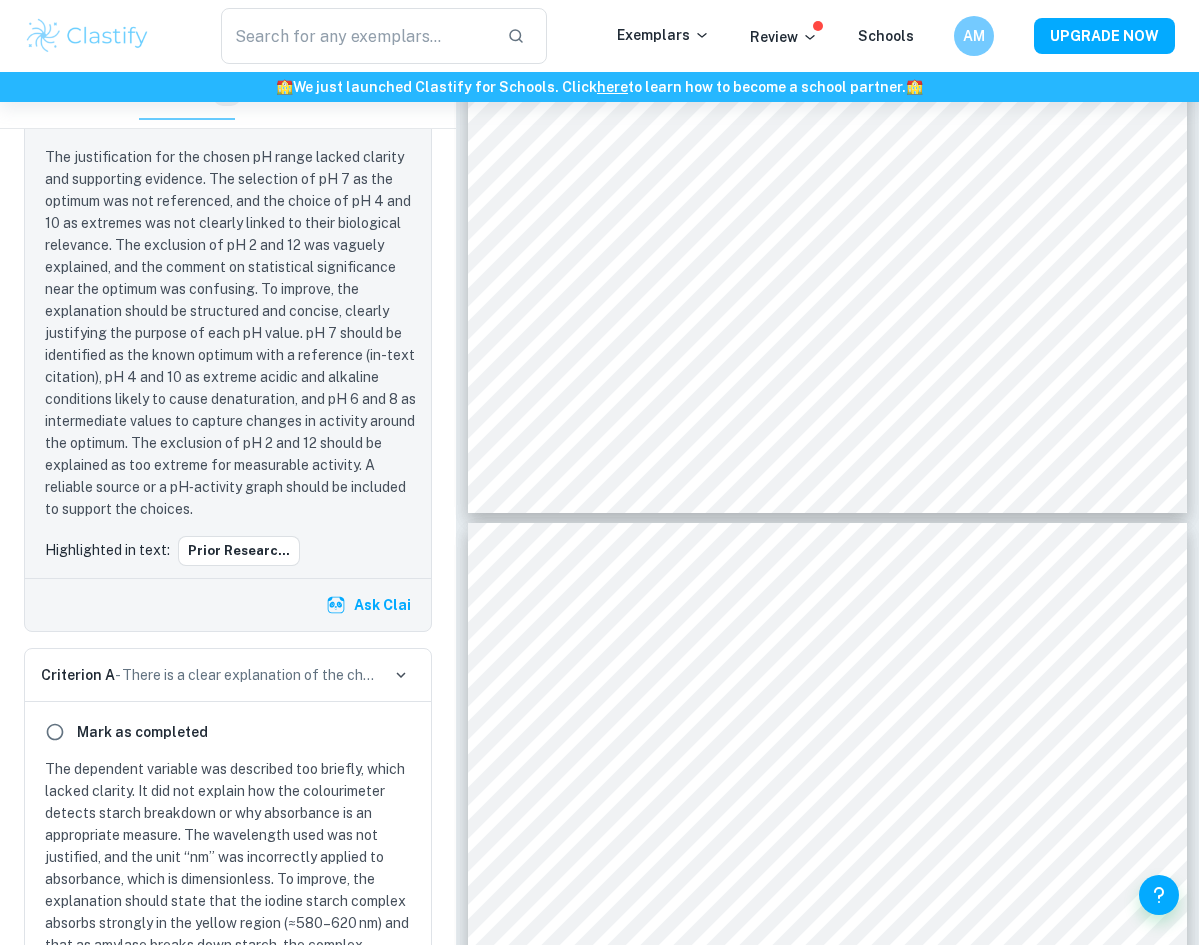 click on "The justification for the chosen pH range lacked clarity and supporting evidence. The selection of pH 7 as the optimum was not referenced, and the choice of pH 4 and 10 as extremes was not clearly linked to their biological relevance. The exclusion of pH 2 and 12 was vaguely explained, and the comment on statistical significance near the optimum was confusing. To improve, the explanation should be structured and concise, clearly justifying the purpose of each pH value. pH 7 should be identified as the known optimum with a reference (in-text citation), pH 4 and 10 as extreme acidic and alkaline conditions likely to cause denaturation, and pH 6 and 8 as intermediate values to capture changes in activity around the optimum. The exclusion of pH 2 and 12 should be explained as too extreme for measurable activity. A reliable source or a pH‑activity graph should be included to support the choices." at bounding box center (232, 333) 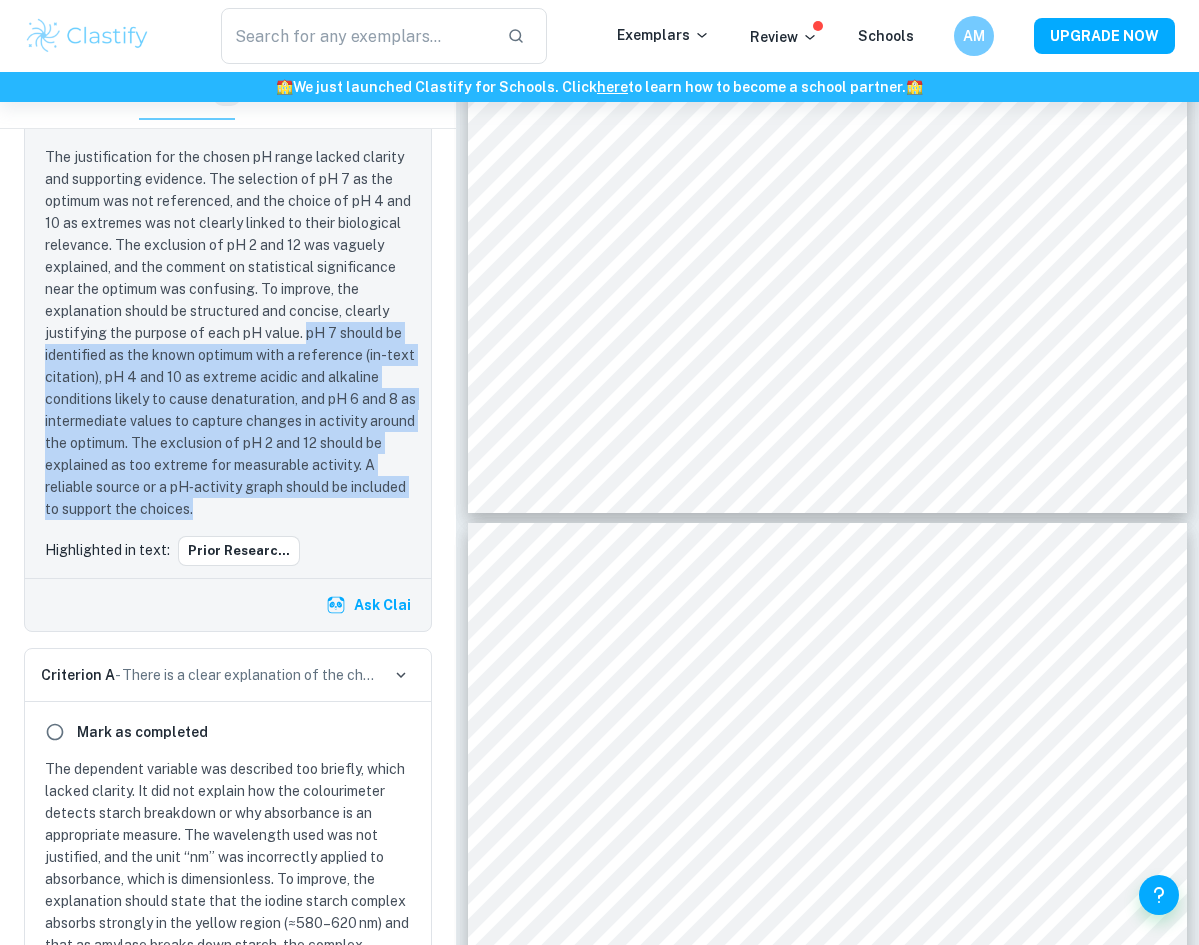 drag, startPoint x: 304, startPoint y: 503, endPoint x: 219, endPoint y: 679, distance: 195.45076 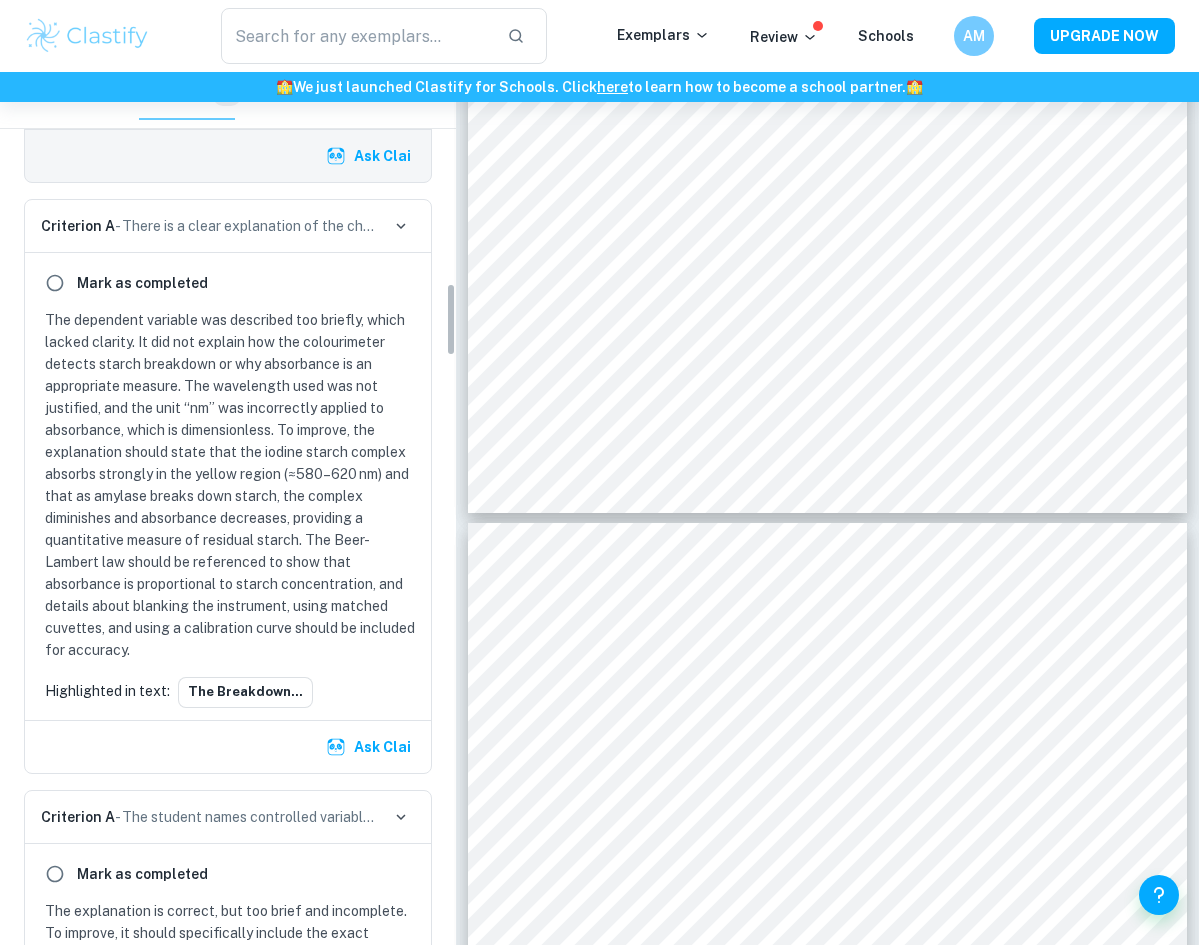 scroll, scrollTop: 2548, scrollLeft: 0, axis: vertical 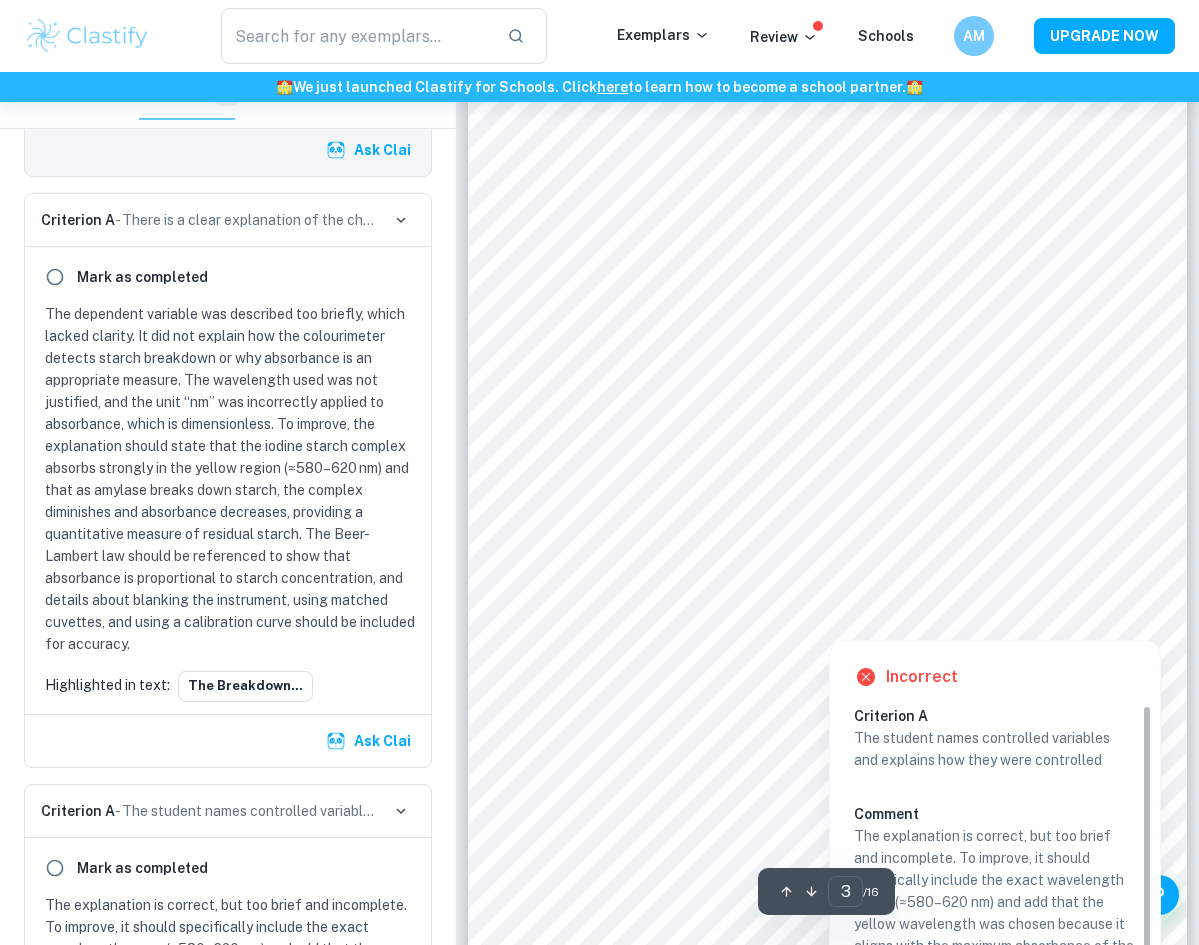 click at bounding box center (821, 595) 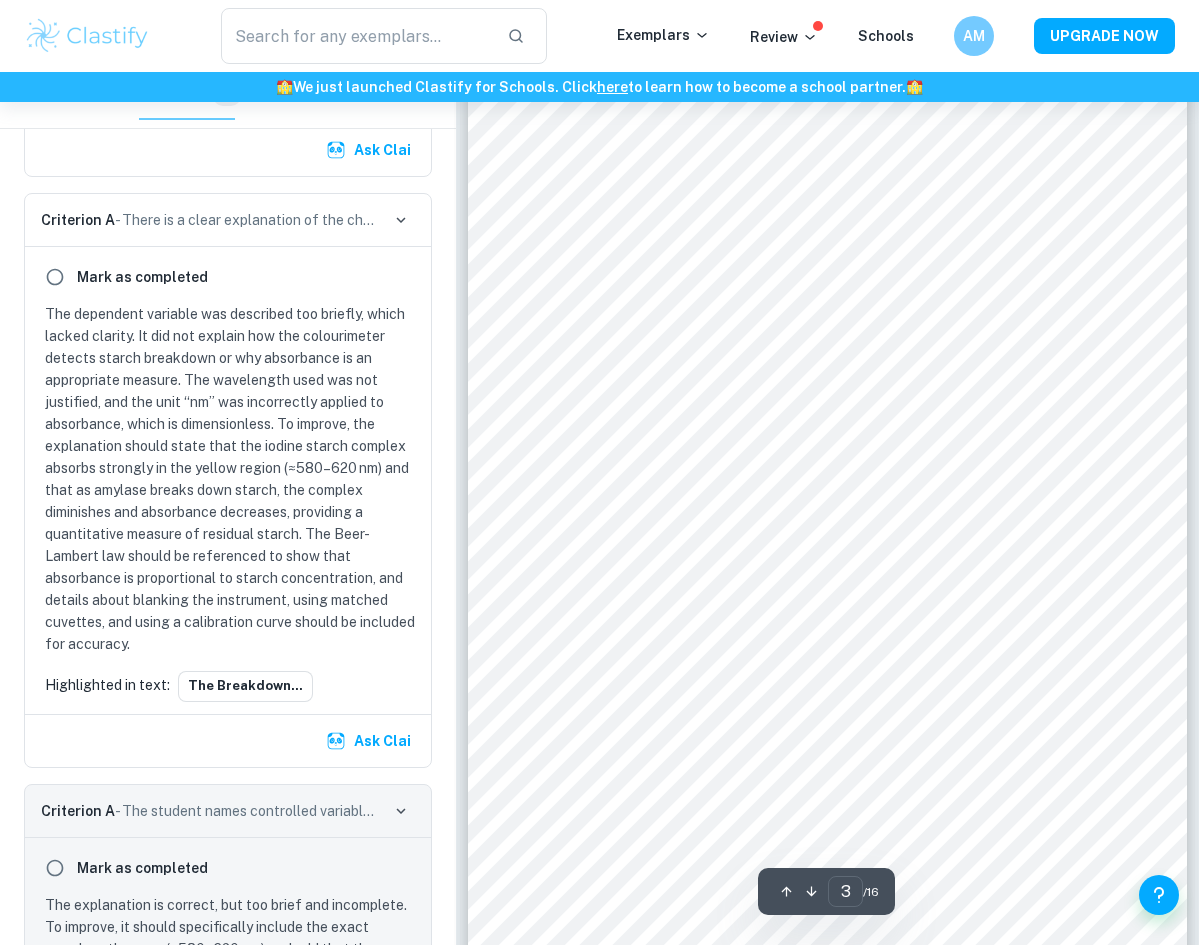 scroll, scrollTop: 3218, scrollLeft: 0, axis: vertical 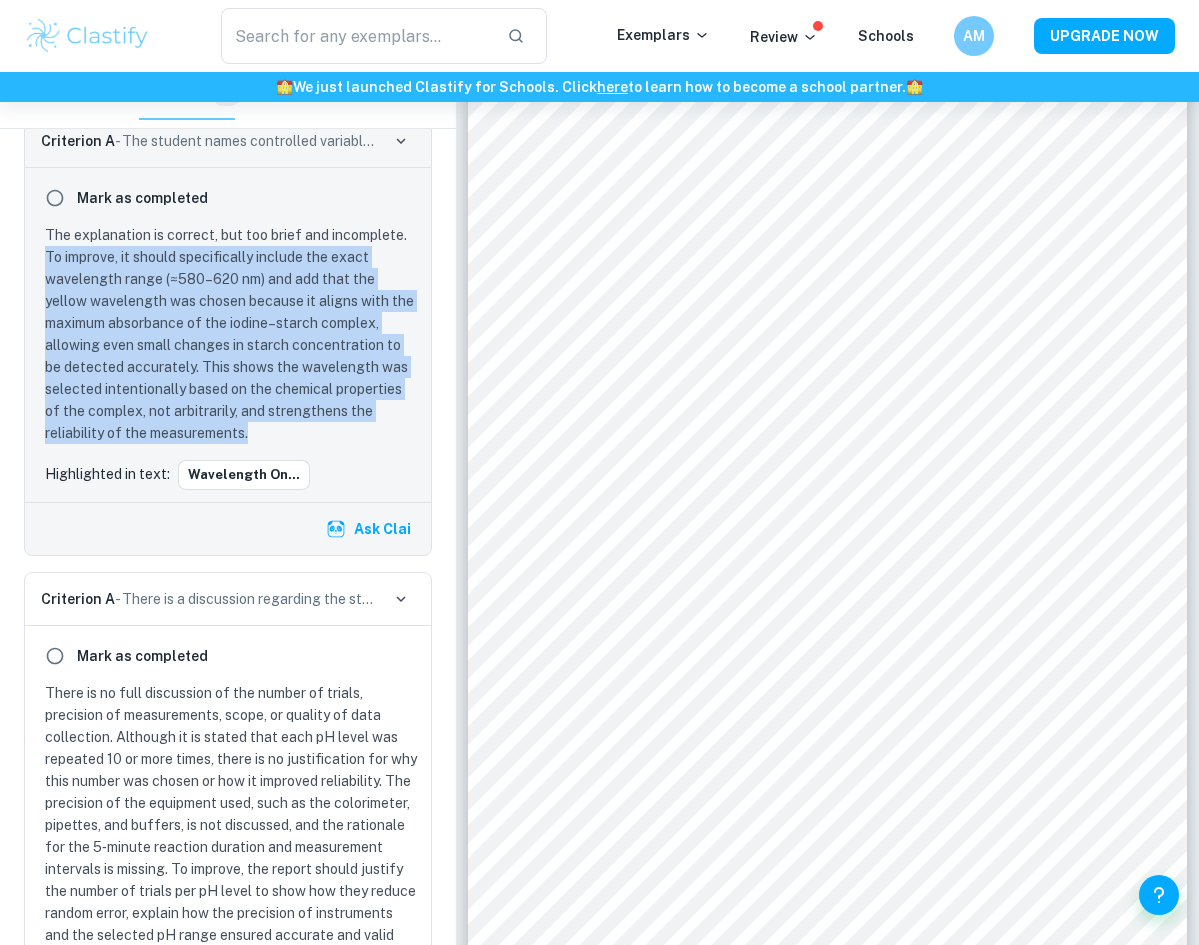 drag, startPoint x: 46, startPoint y: 422, endPoint x: 279, endPoint y: 602, distance: 294.42996 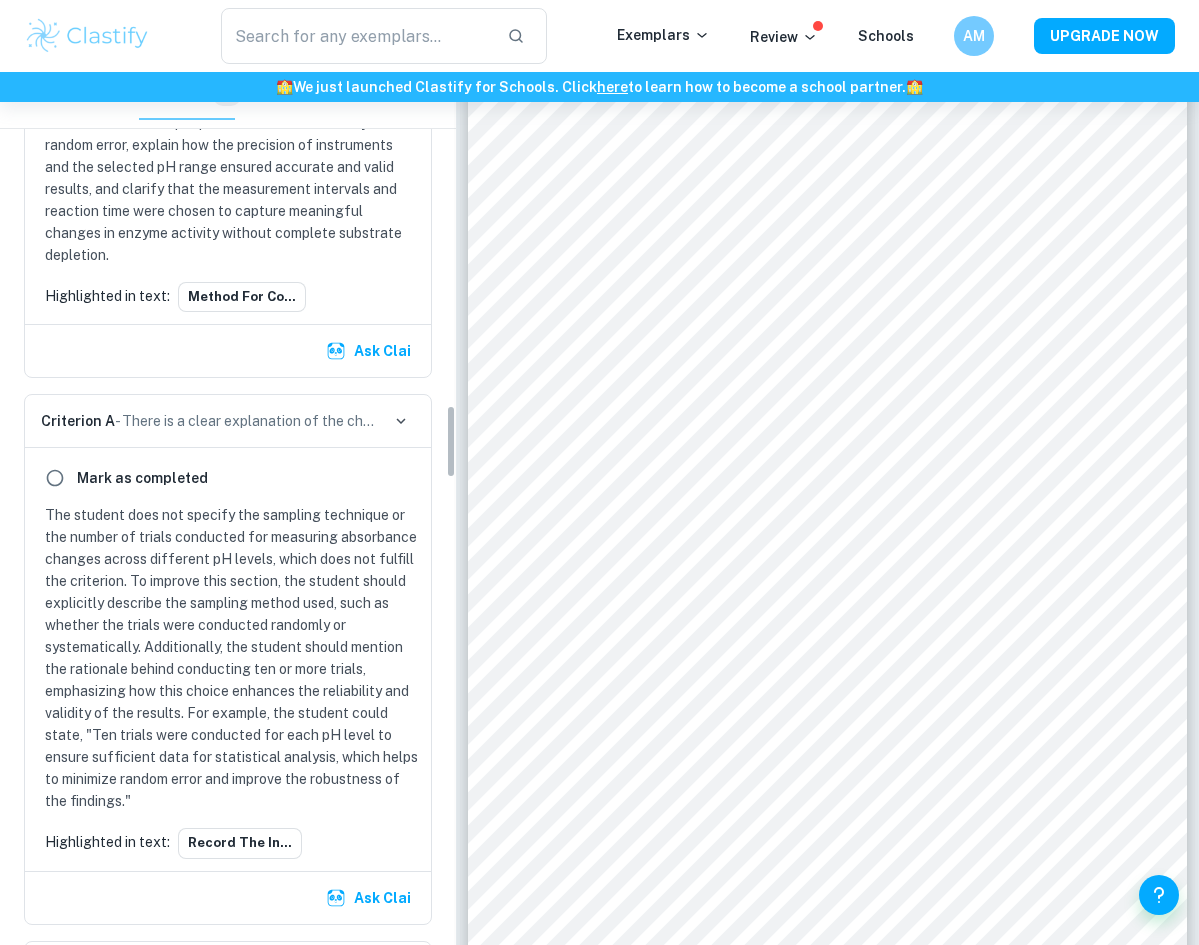 scroll, scrollTop: 4004, scrollLeft: 0, axis: vertical 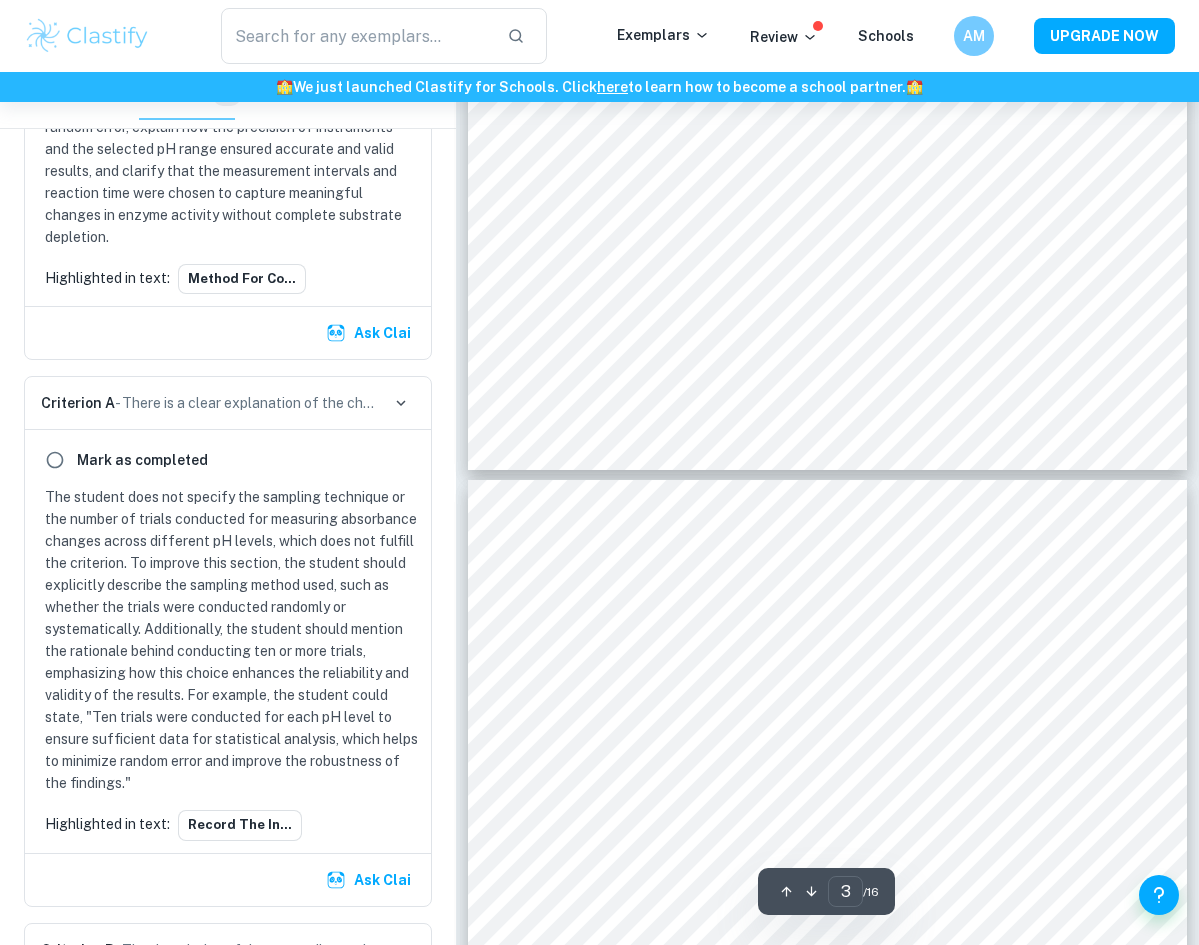 type on "4" 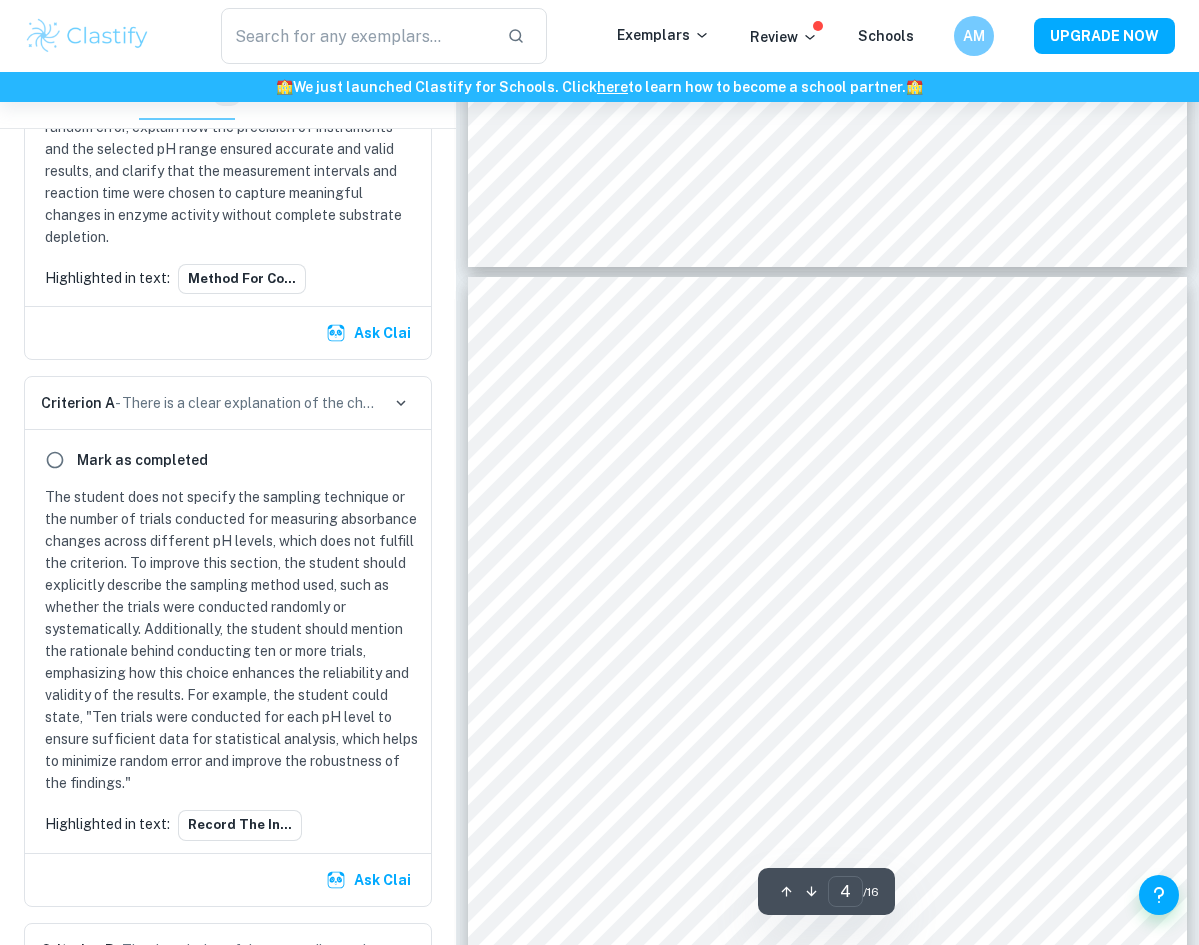 scroll, scrollTop: 2930, scrollLeft: 0, axis: vertical 